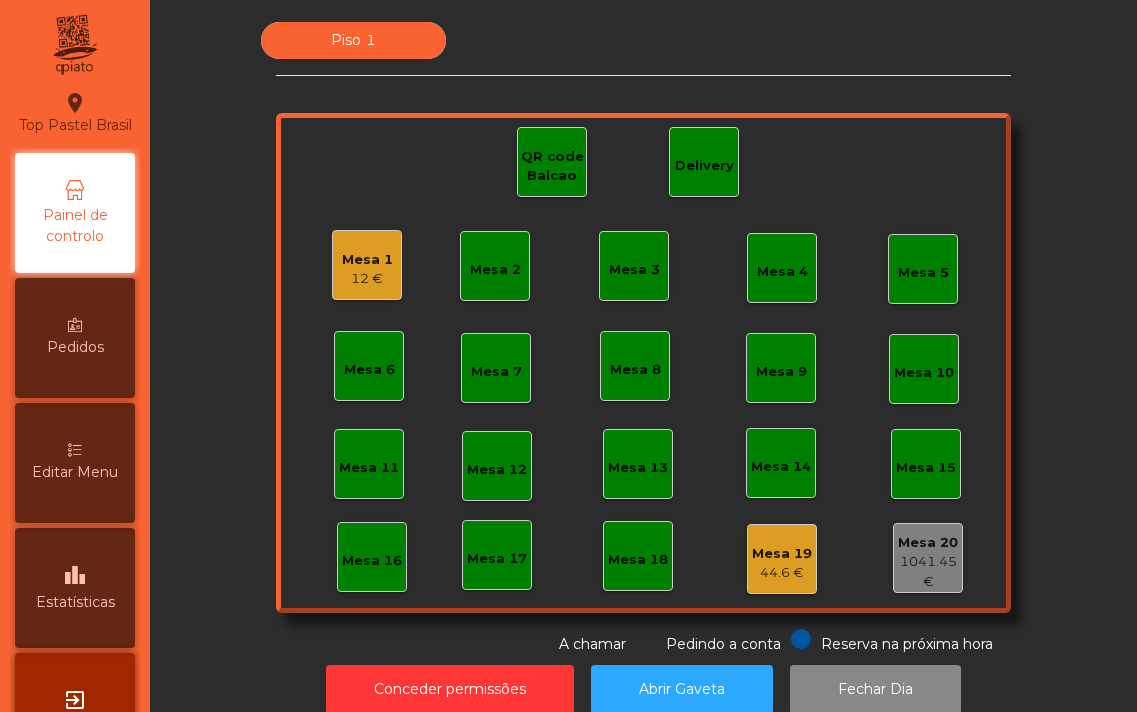 scroll, scrollTop: 0, scrollLeft: 0, axis: both 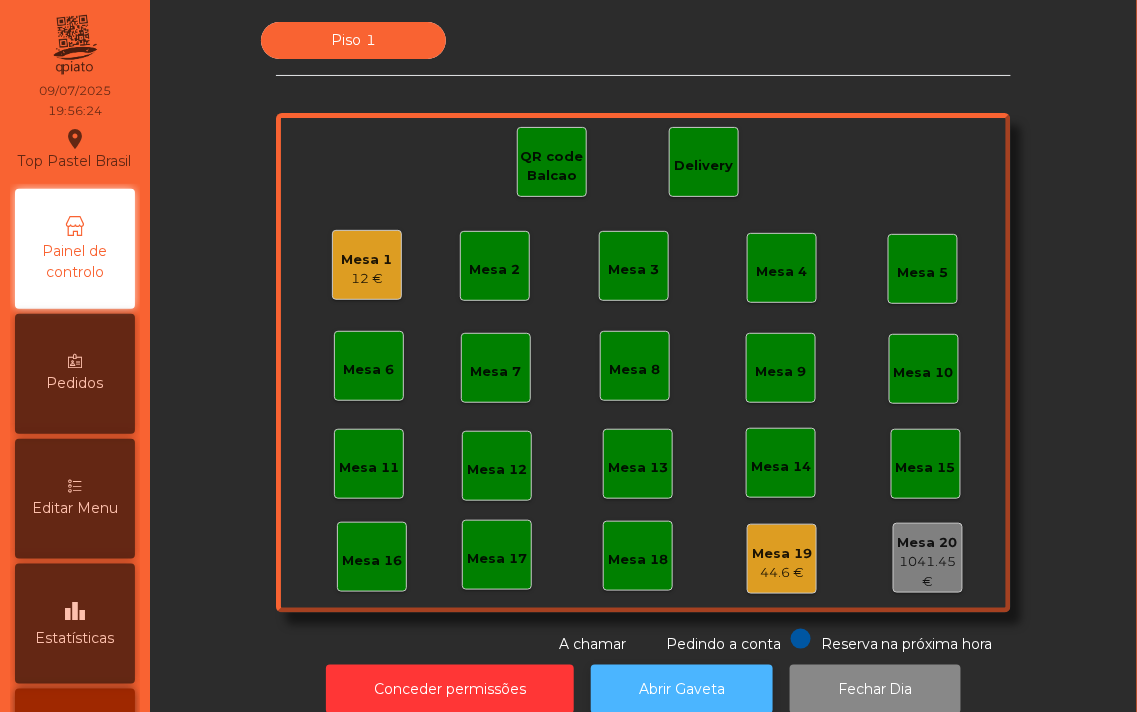 click on "Abrir Gaveta" at bounding box center [682, 689] 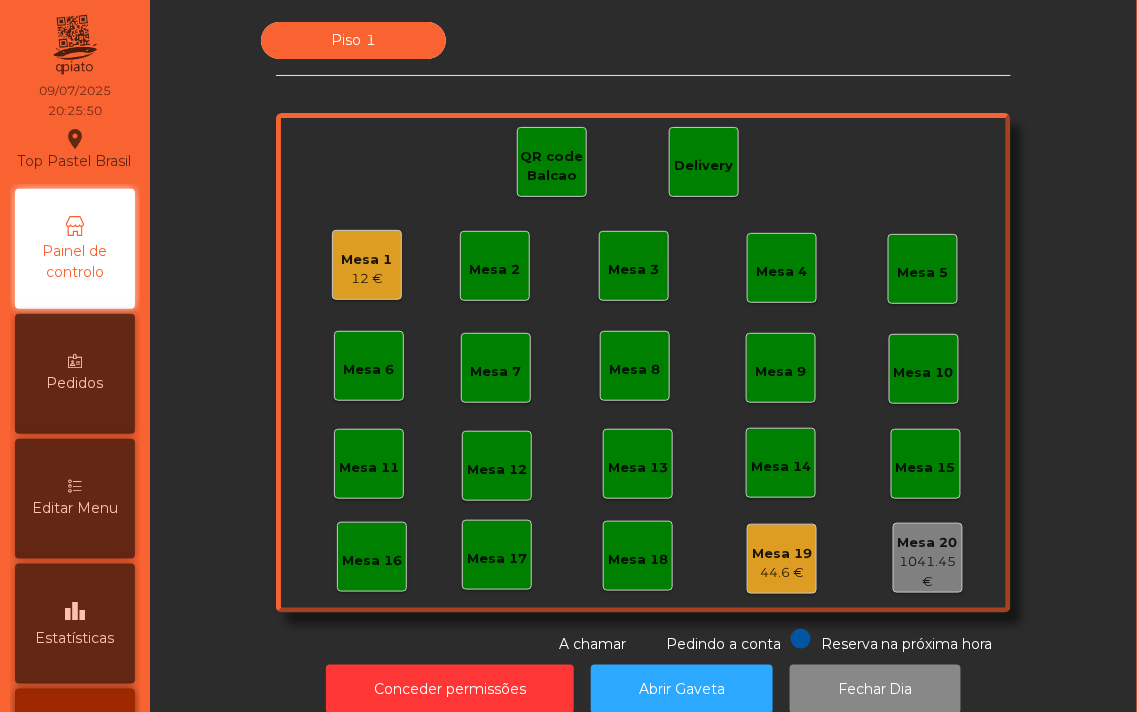 click on "Mesa 2" at bounding box center (495, 266) 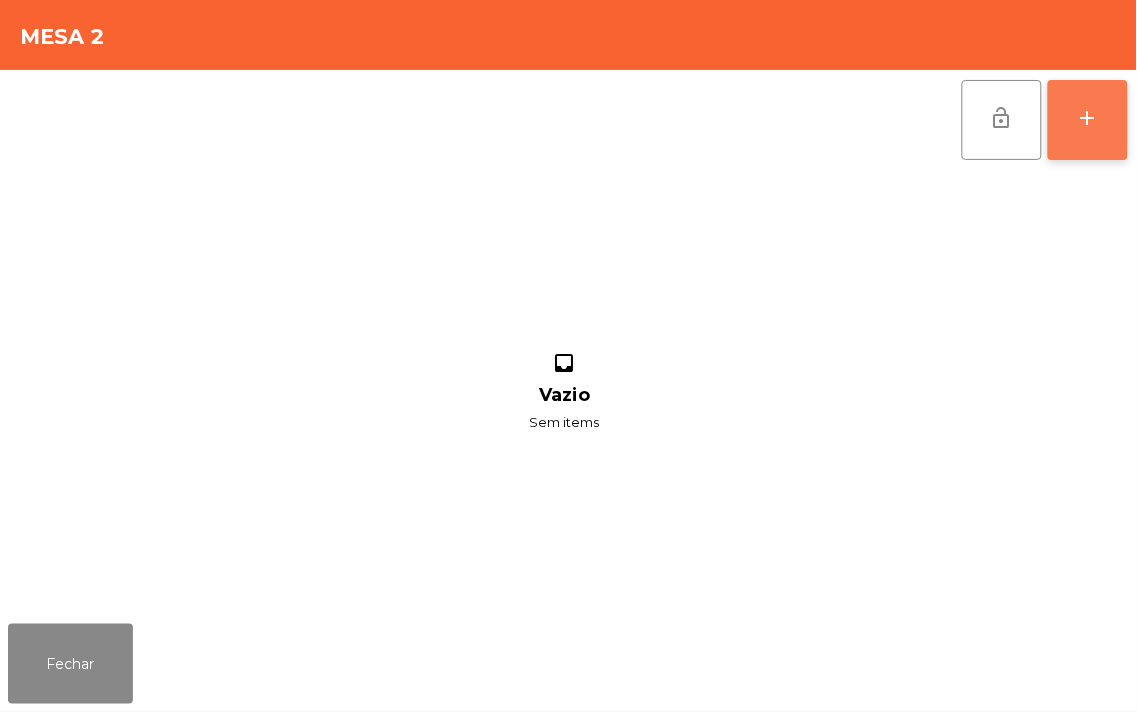 click on "add" at bounding box center (1088, 120) 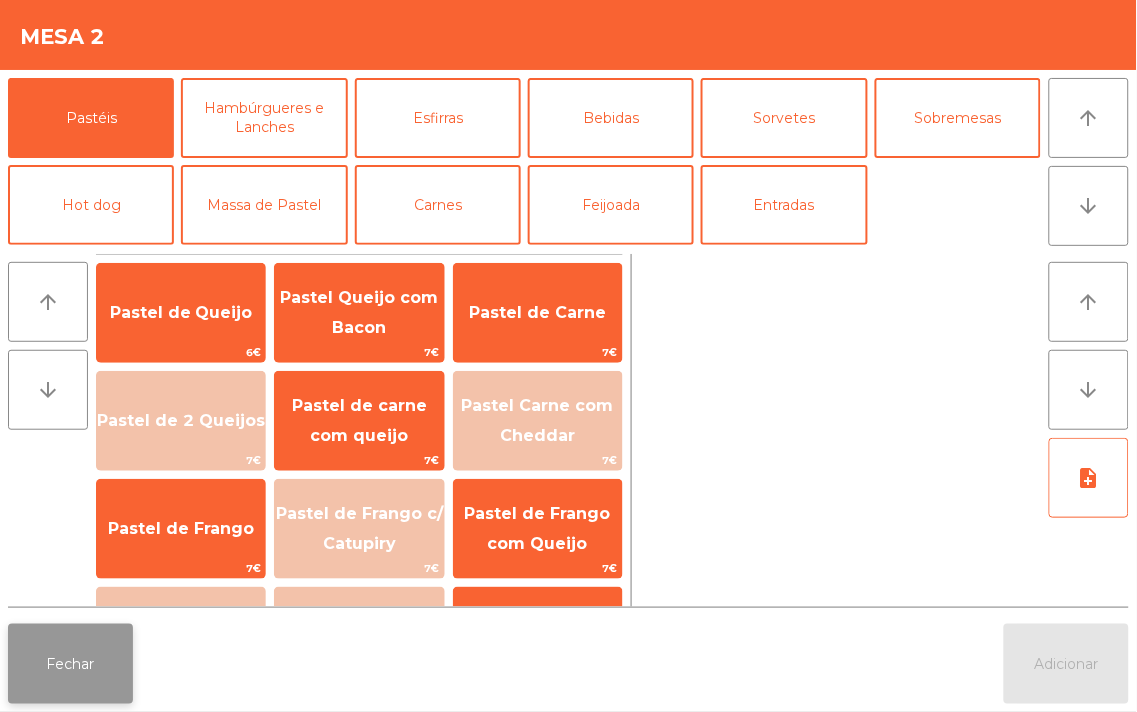 click on "Fechar" at bounding box center [70, 664] 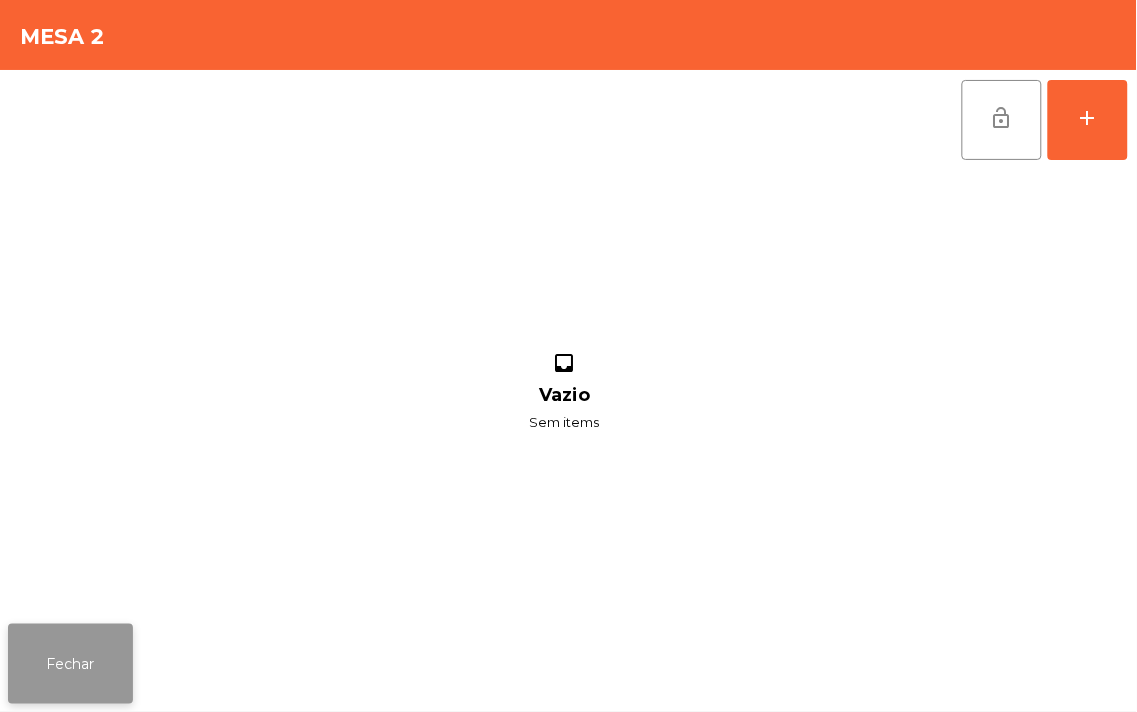 click on "Fechar" at bounding box center [70, 664] 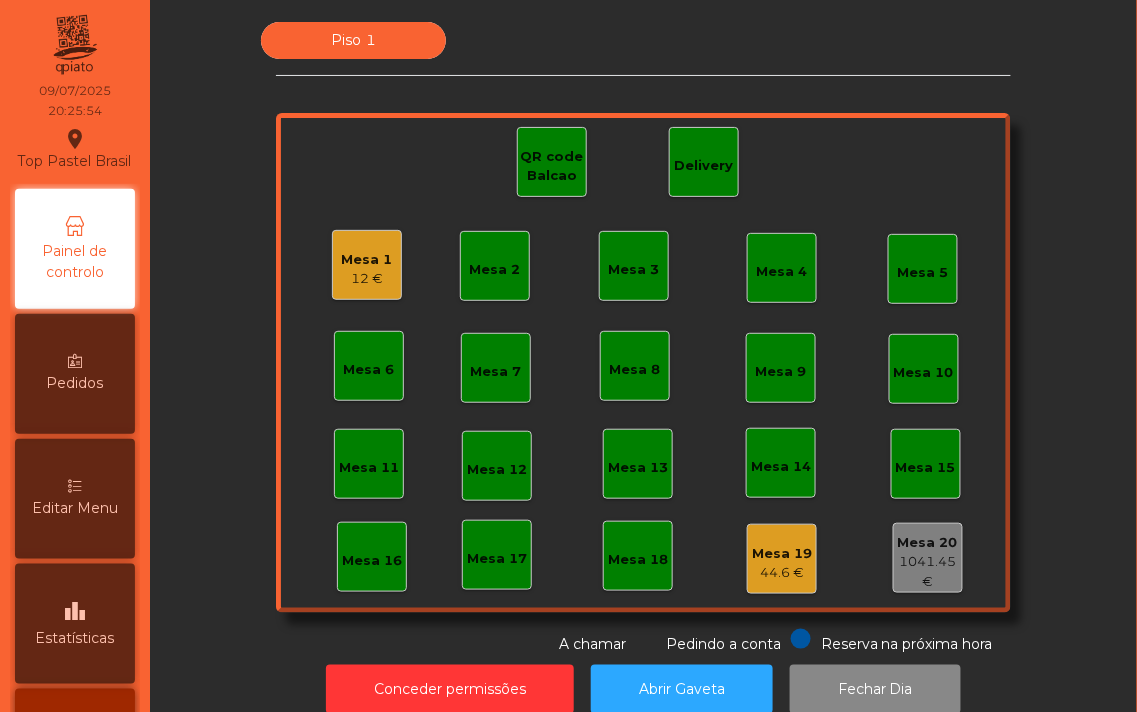 click on "Mesa 1" at bounding box center [367, 260] 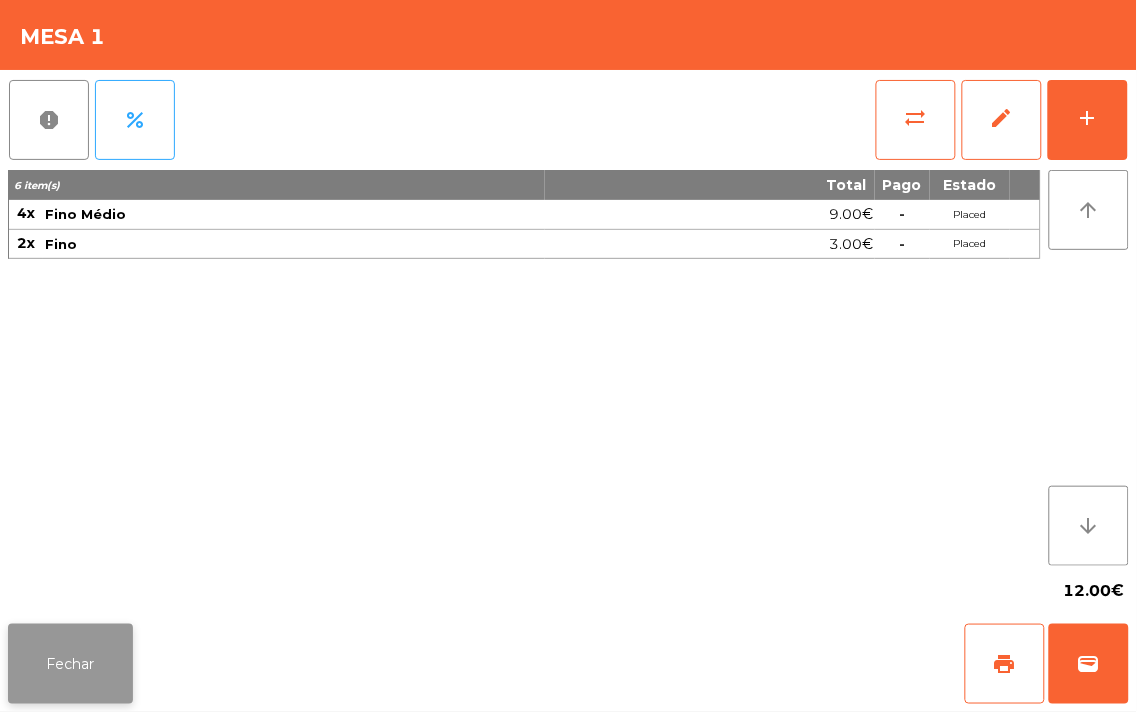 click on "Fechar" at bounding box center (70, 664) 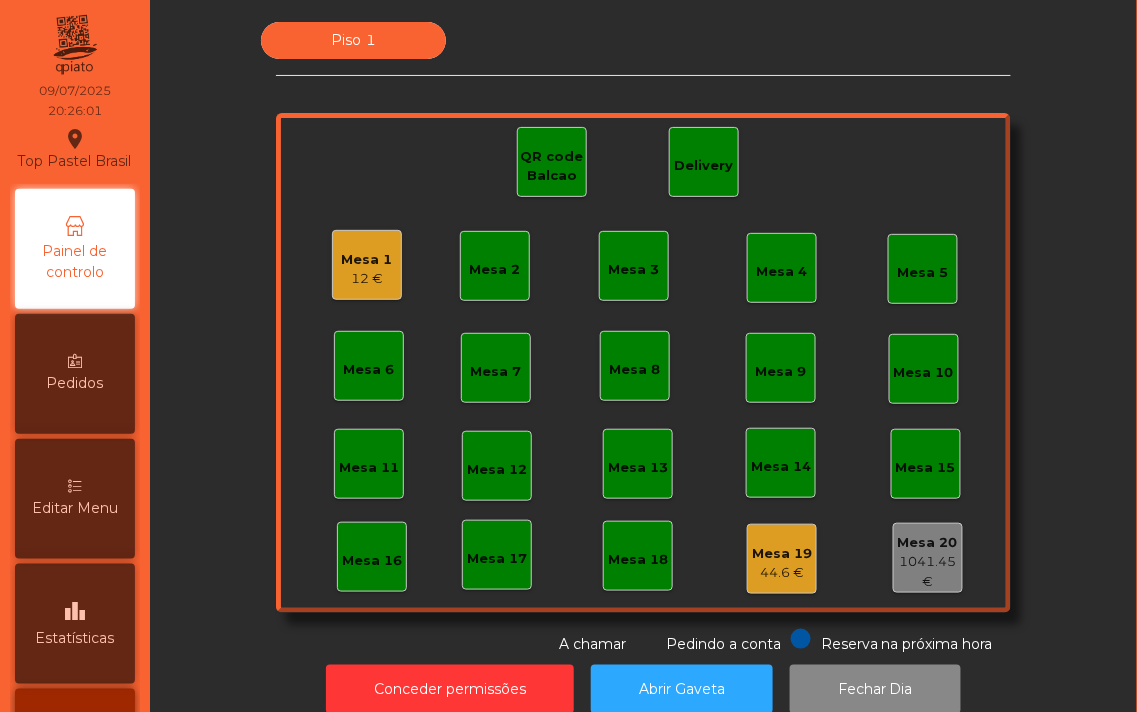 click on "12 €" at bounding box center [367, 279] 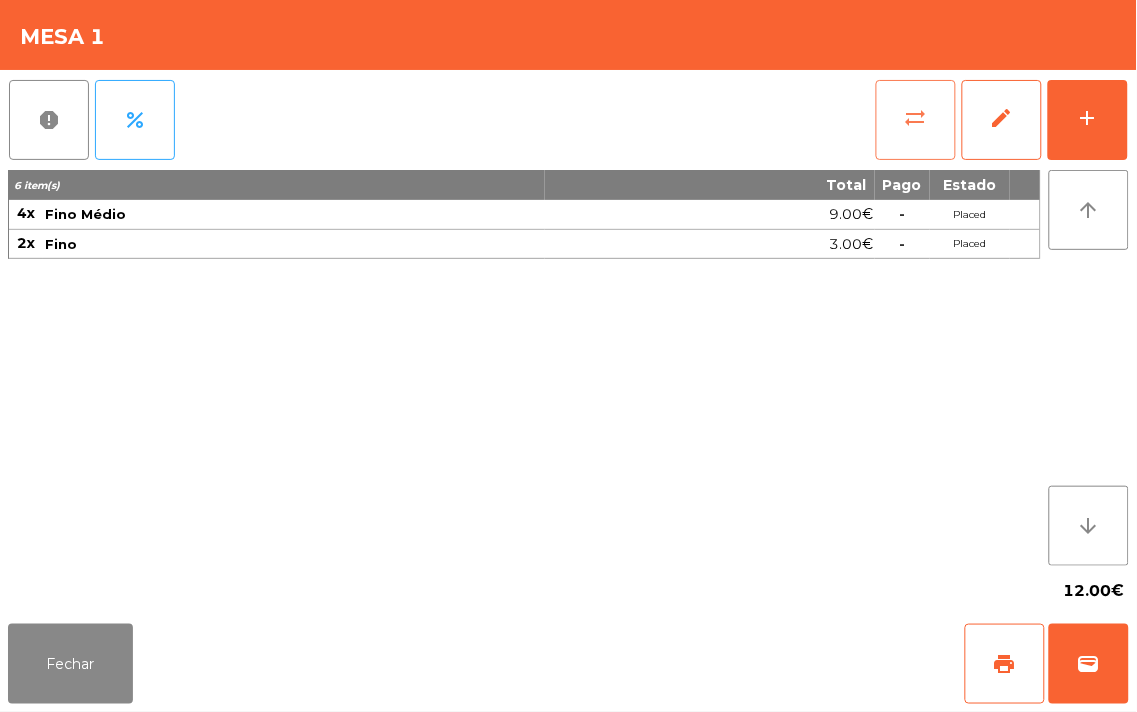 click on "sync_alt" at bounding box center (916, 120) 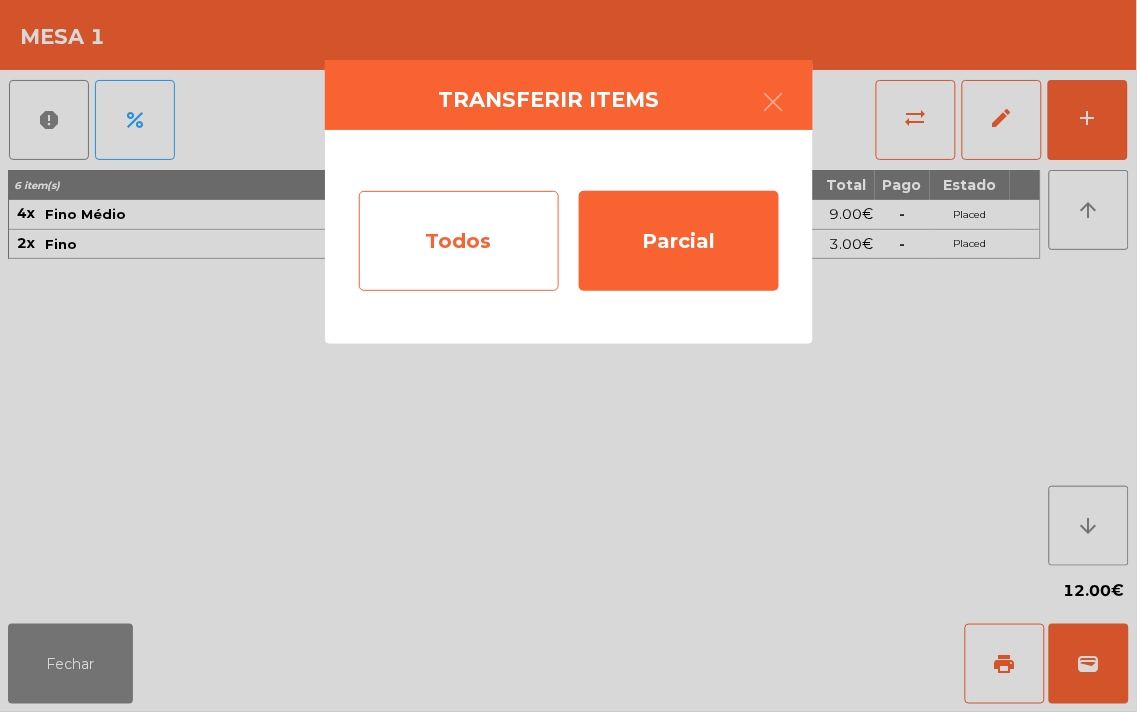 click on "Todos" at bounding box center (459, 241) 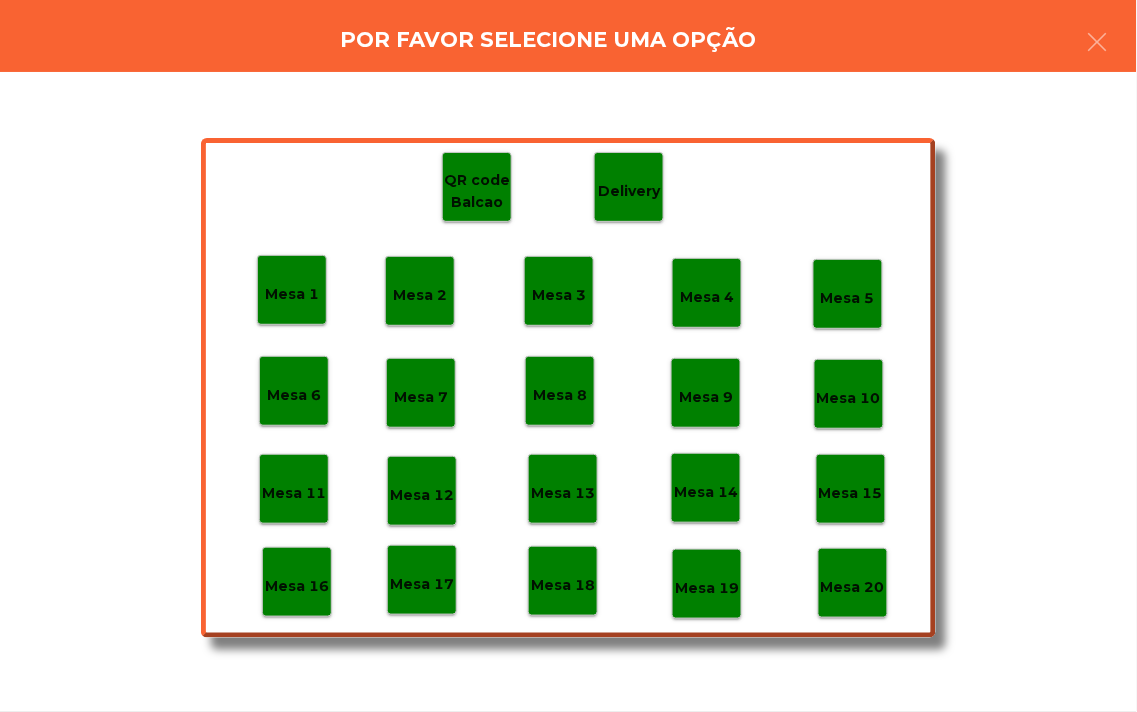 click on "Mesa 19" at bounding box center (292, 294) 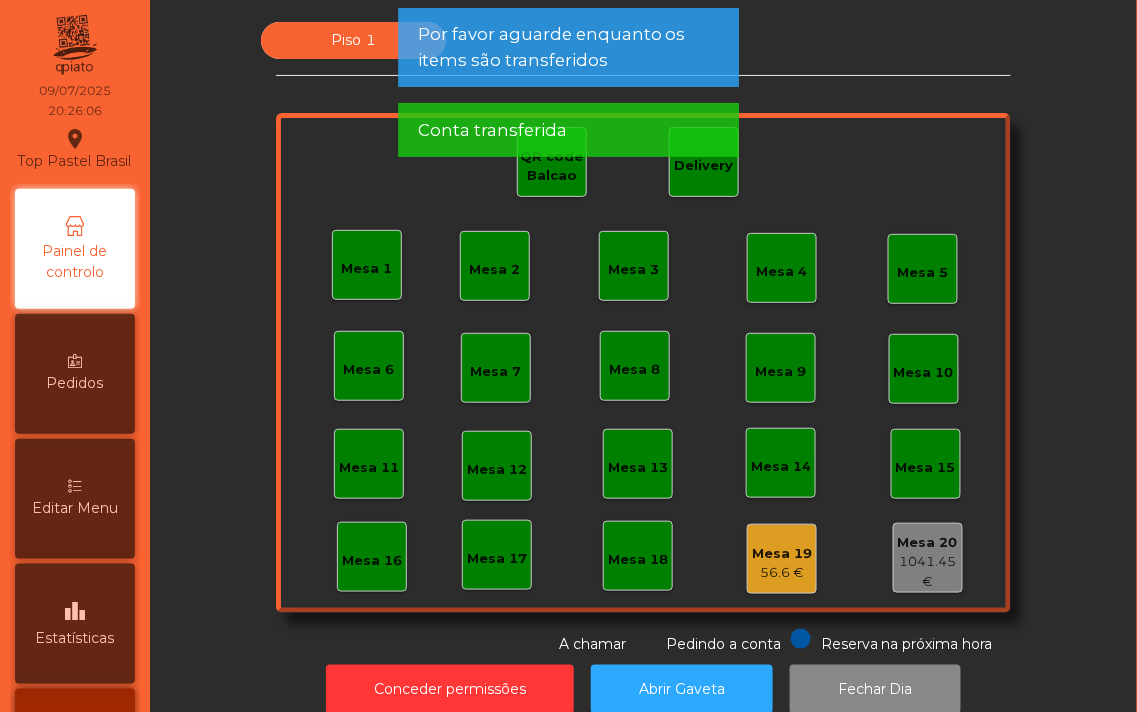 click on "Piso 1   Mesa 1   Mesa 2   Mesa 3   Mesa 4   Mesa 5   Mesa 6   Mesa 7   Mesa 8   Mesa 9   Mesa 10   Mesa 11   Mesa 12   Mesa 13   Mesa 14   Mesa 15   Mesa 16   Mesa 17   Mesa 18   Mesa 19   [PRICE]   Mesa 20   [PRICE]   QR code Balcao   Delivery  Reserva na próxima hora Pedindo a conta A chamar" at bounding box center (643, 338) 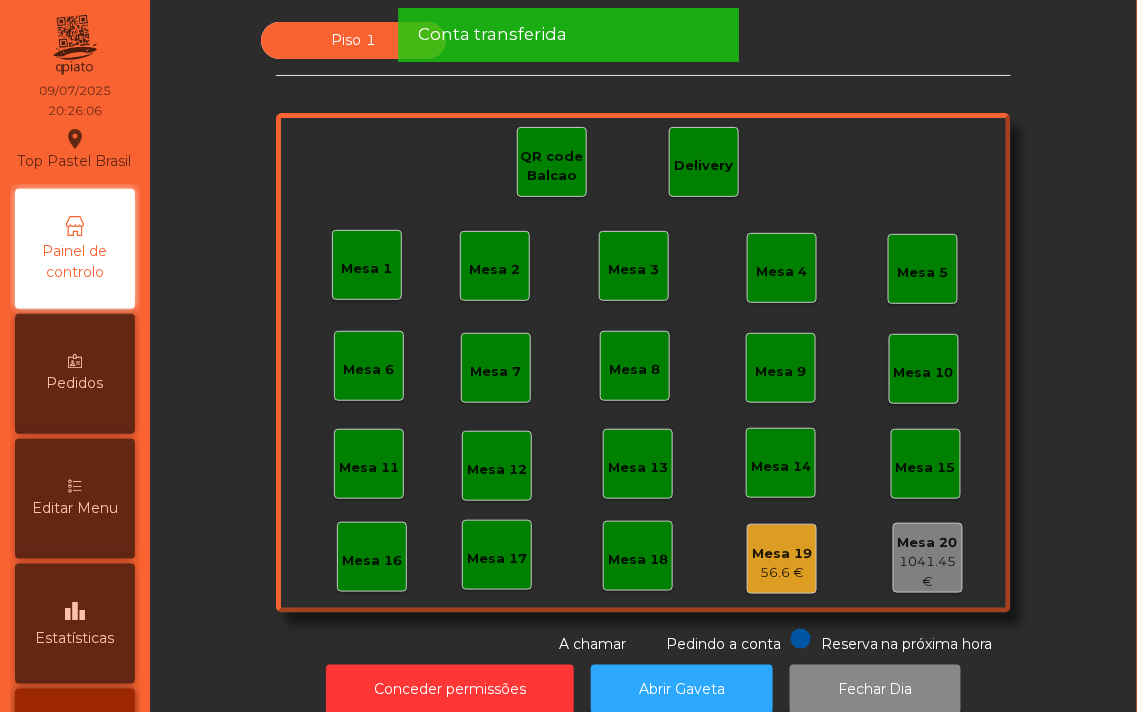 click on "Mesa 1" at bounding box center [367, 265] 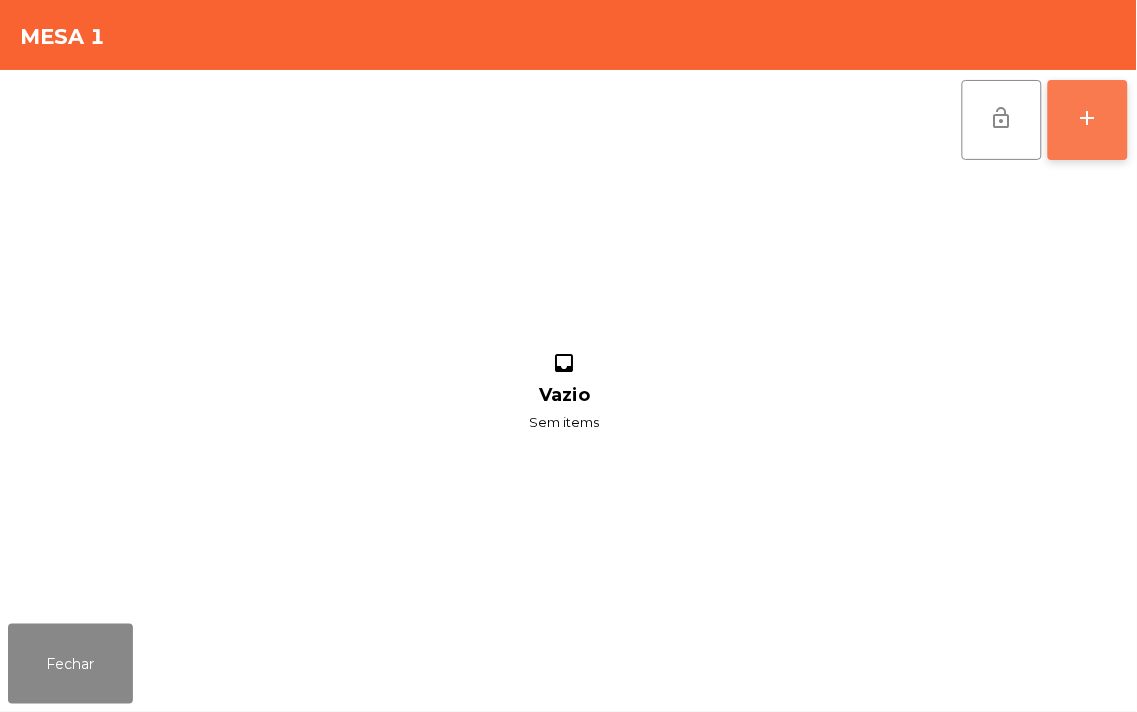 click on "add" at bounding box center [1088, 118] 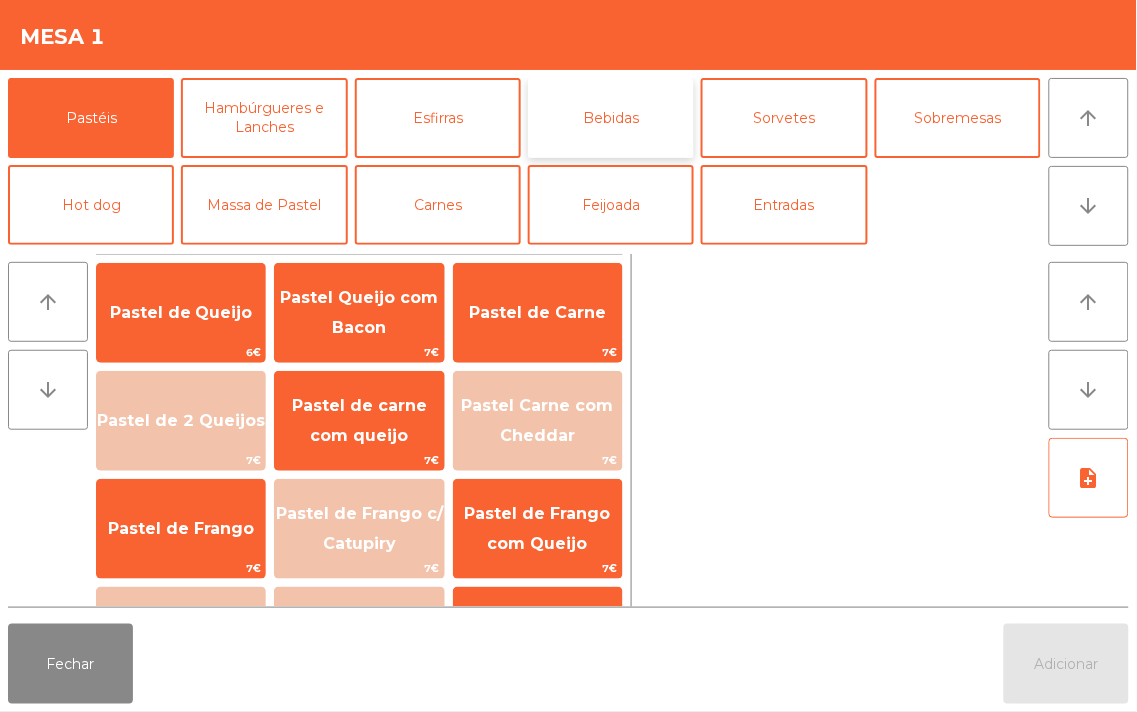 click on "Bebidas" at bounding box center (611, 118) 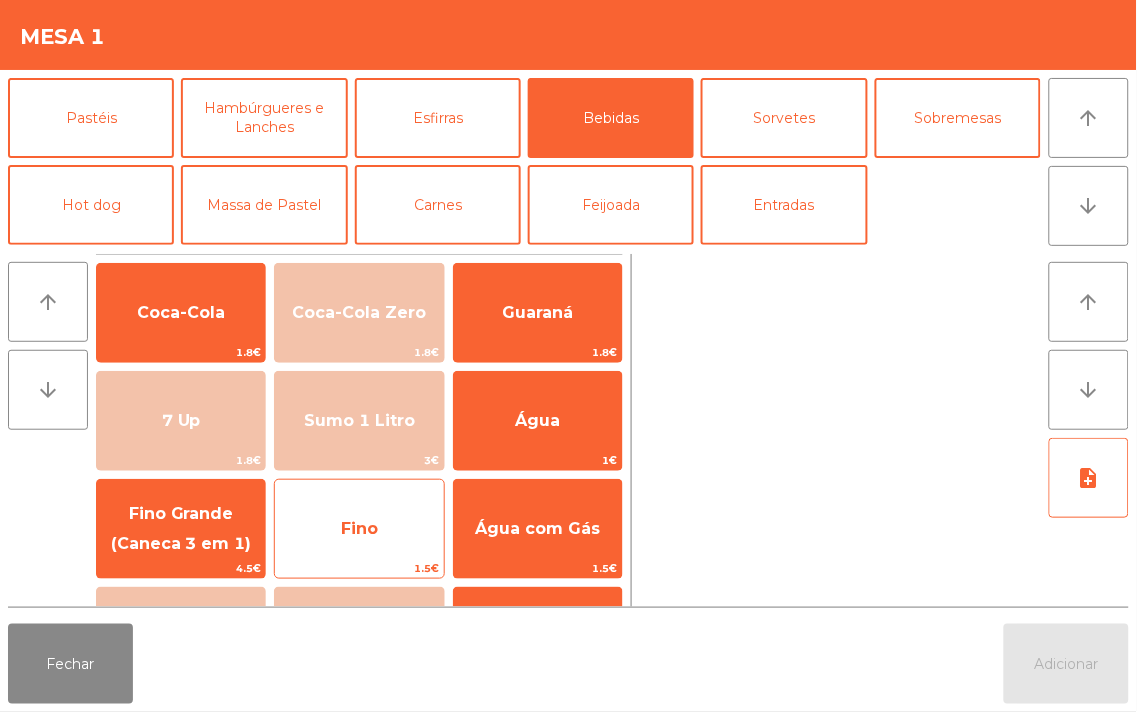 click on "Fino" at bounding box center [181, 312] 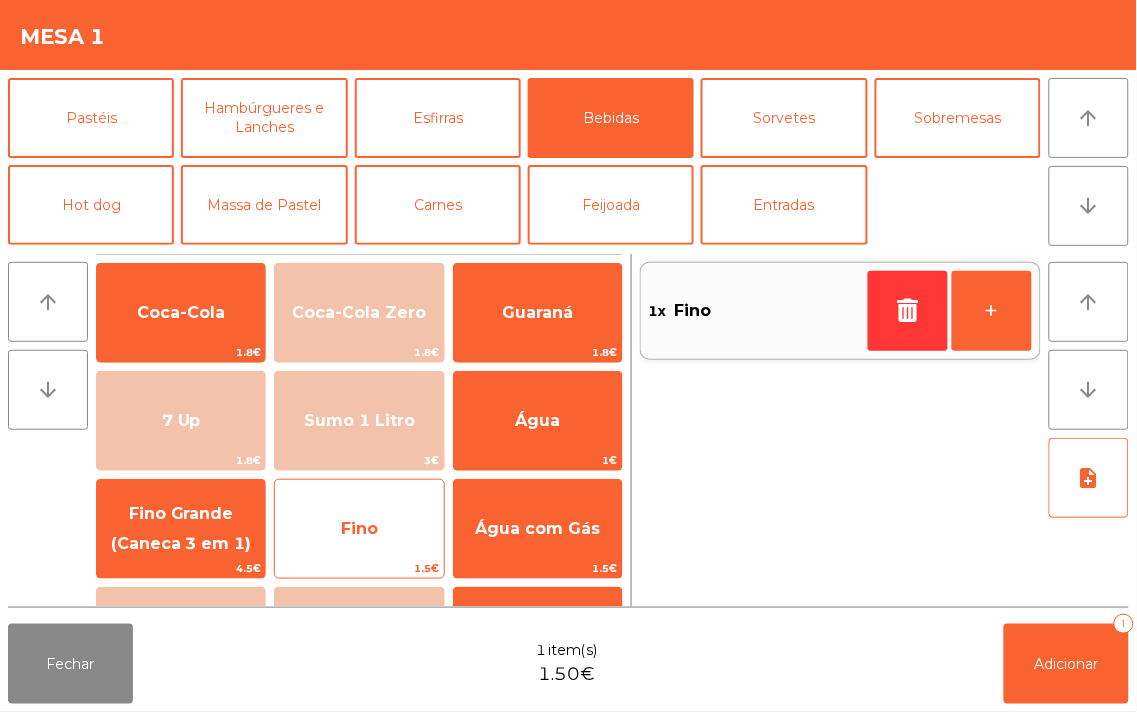 click on "Fino" at bounding box center (181, 312) 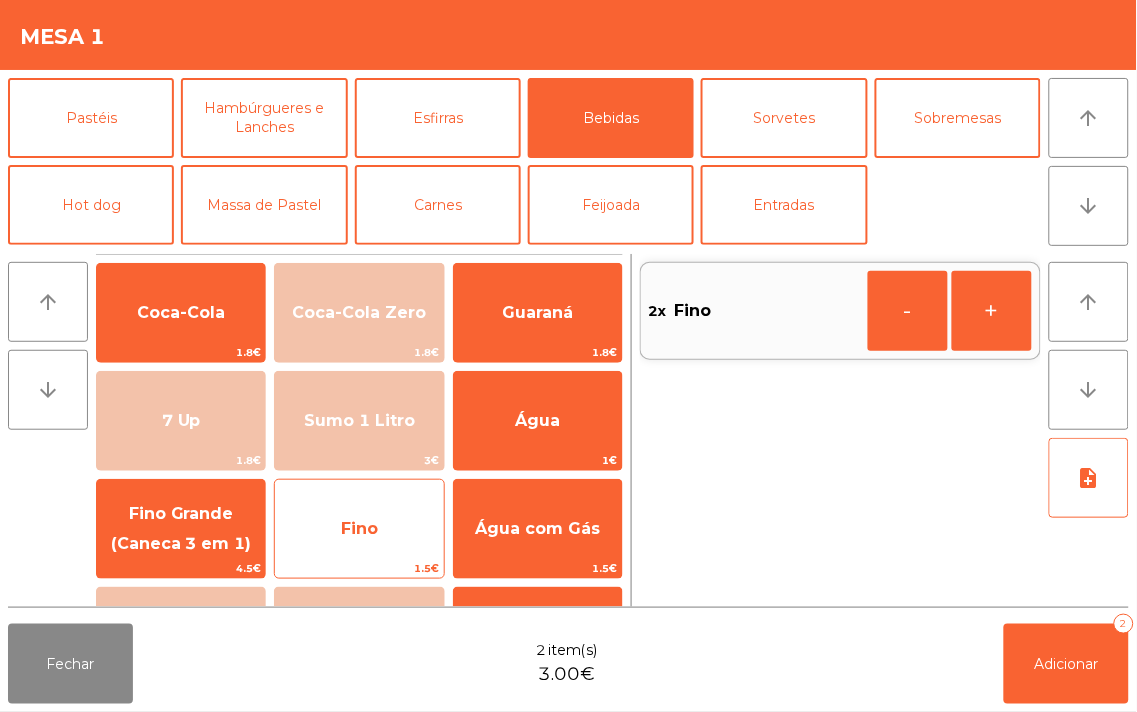 click on "Fino" at bounding box center [181, 312] 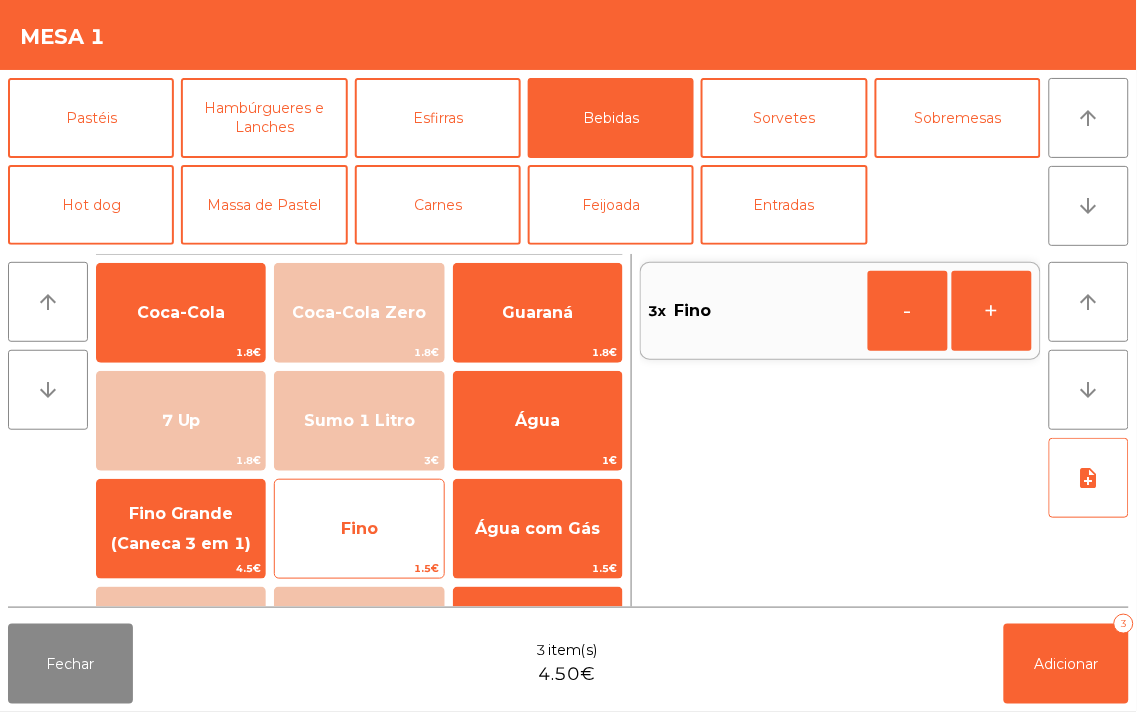 click on "Fino" at bounding box center (181, 313) 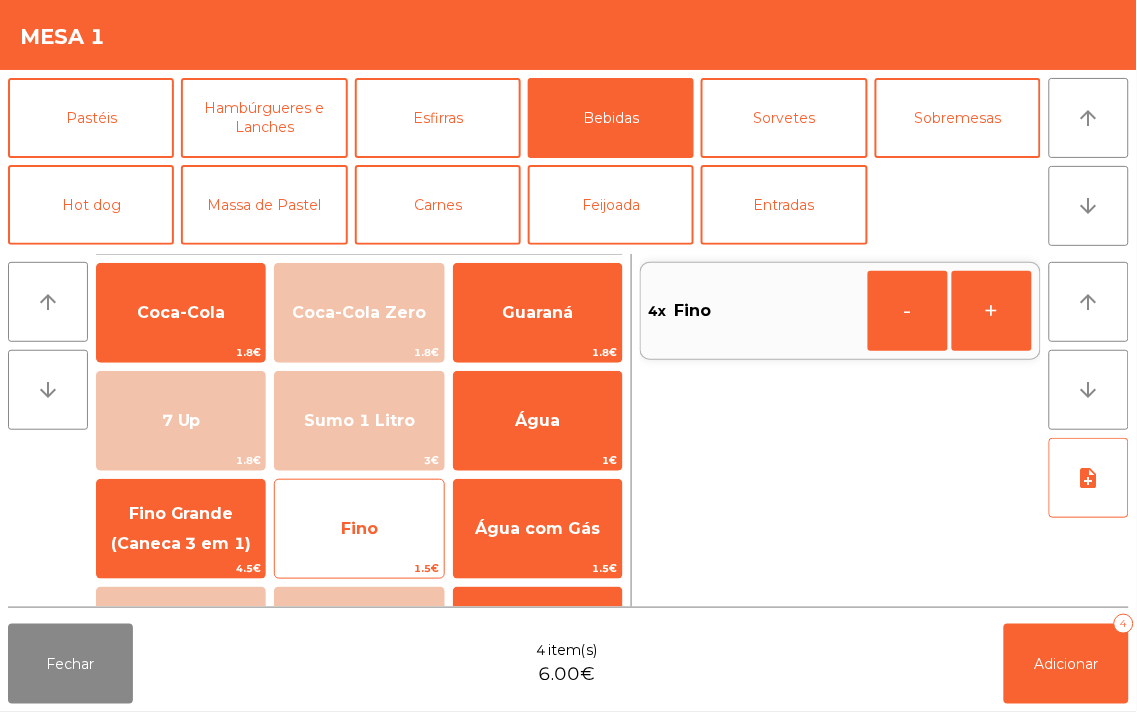click on "Fino" at bounding box center [181, 313] 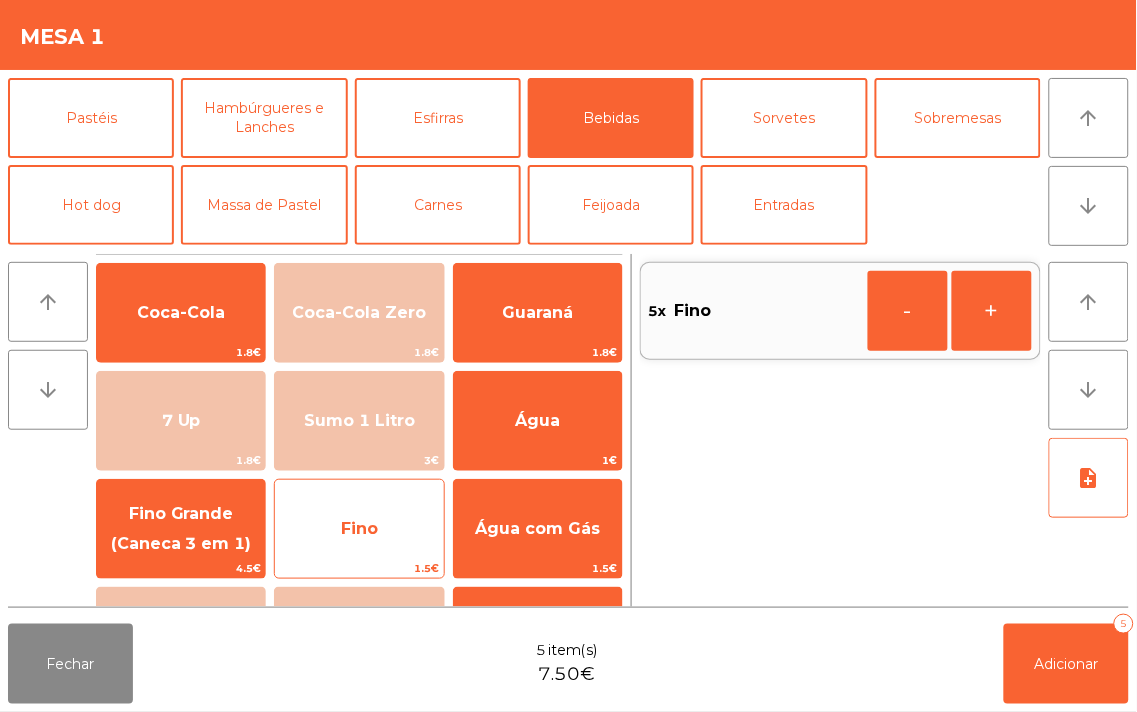 click on "Fino" at bounding box center [181, 313] 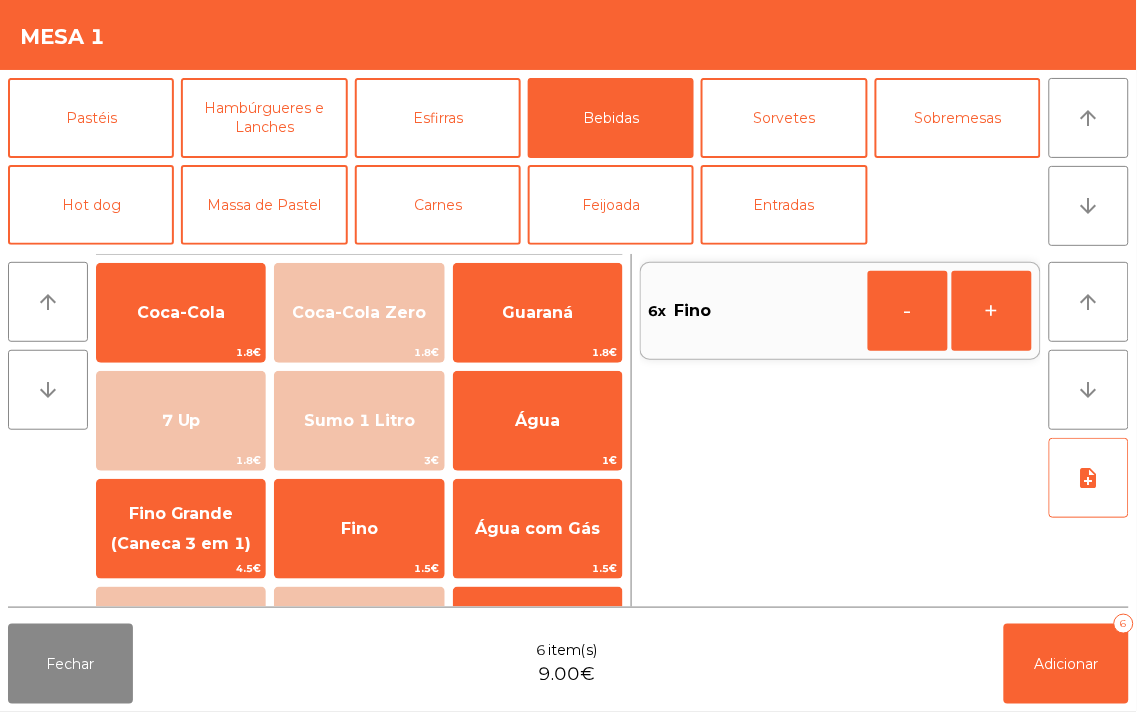 click on "6x    Fino   -   +" at bounding box center (840, 430) 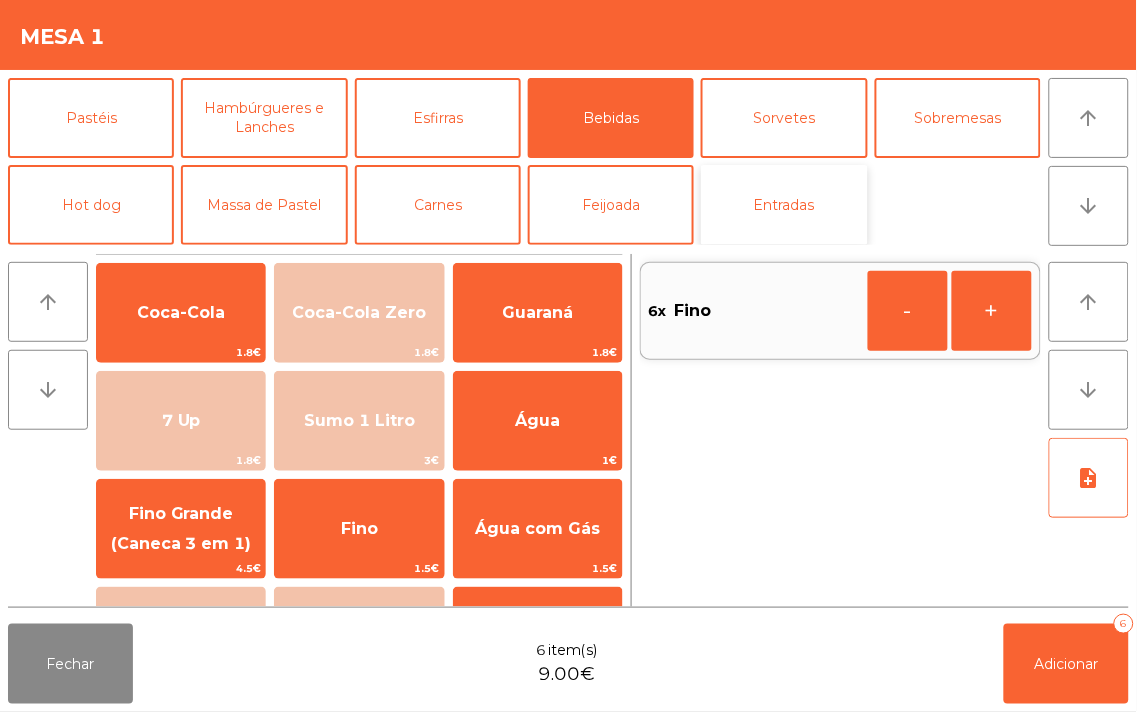 click on "Entradas" at bounding box center (784, 205) 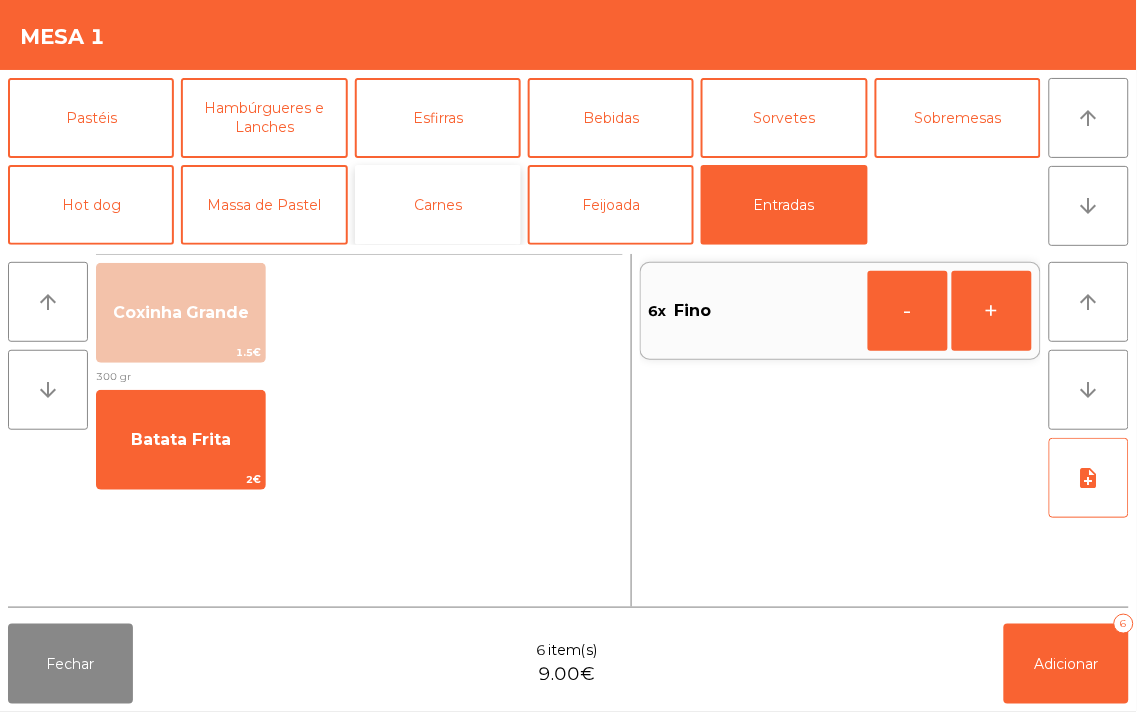 click on "Carnes" at bounding box center [438, 205] 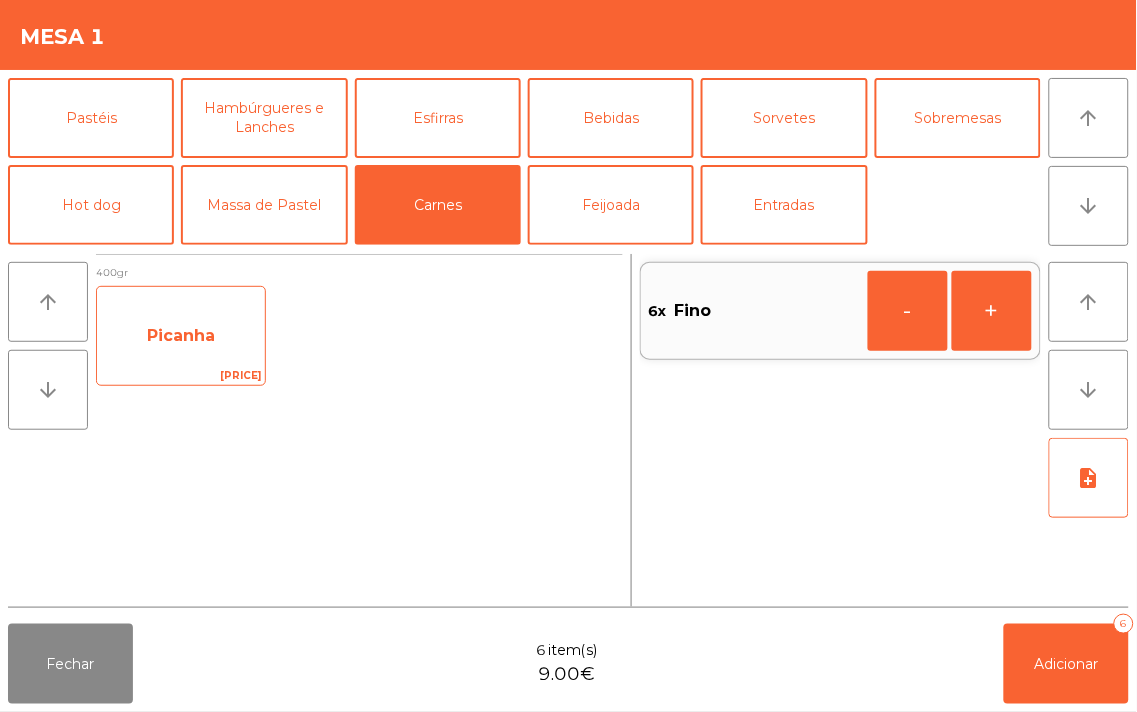 click on "Picanha" at bounding box center [181, 336] 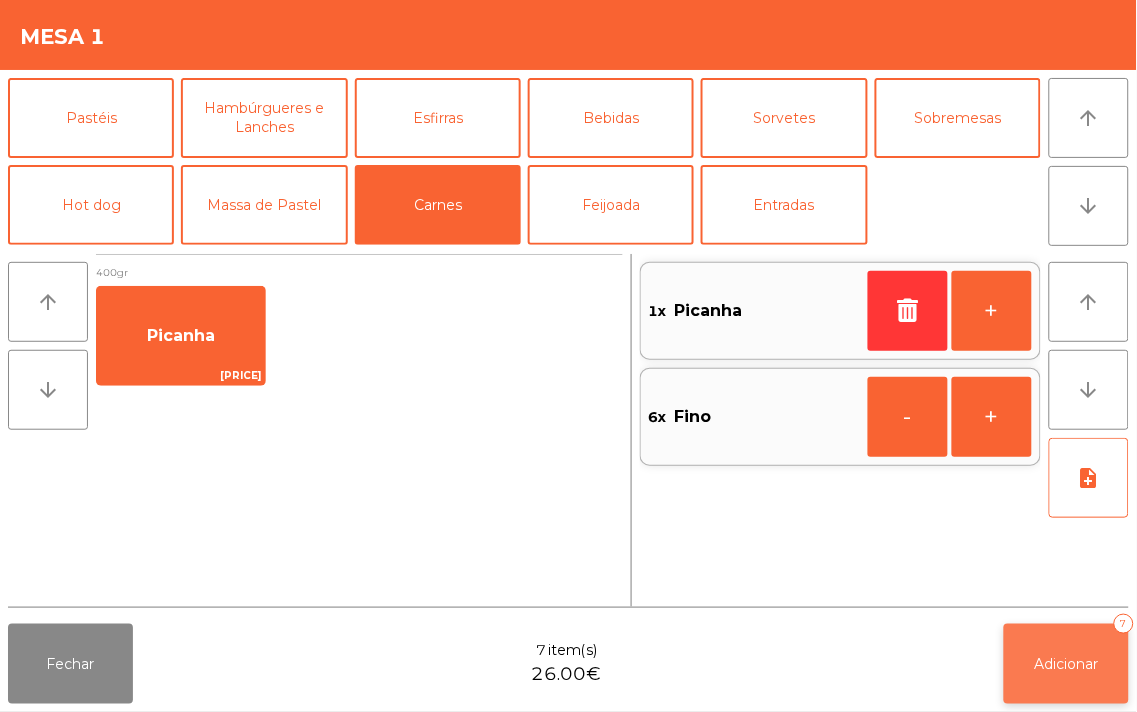 click on "Adicionar   7" at bounding box center (1066, 664) 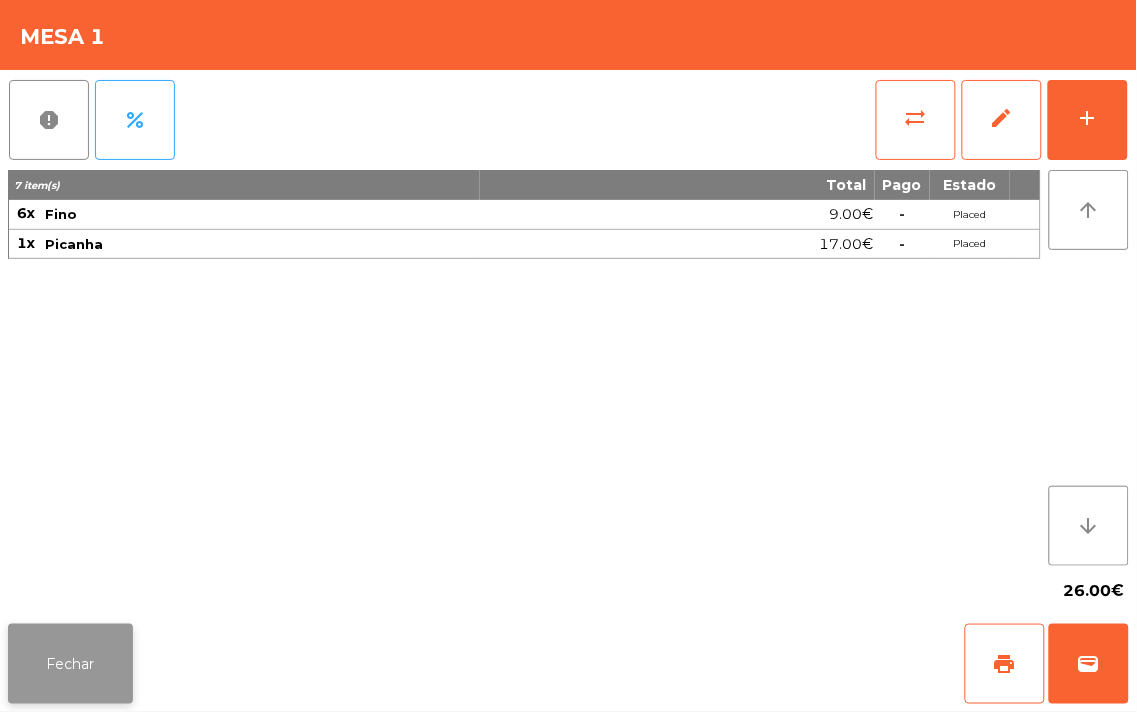 click on "Fechar" at bounding box center (70, 664) 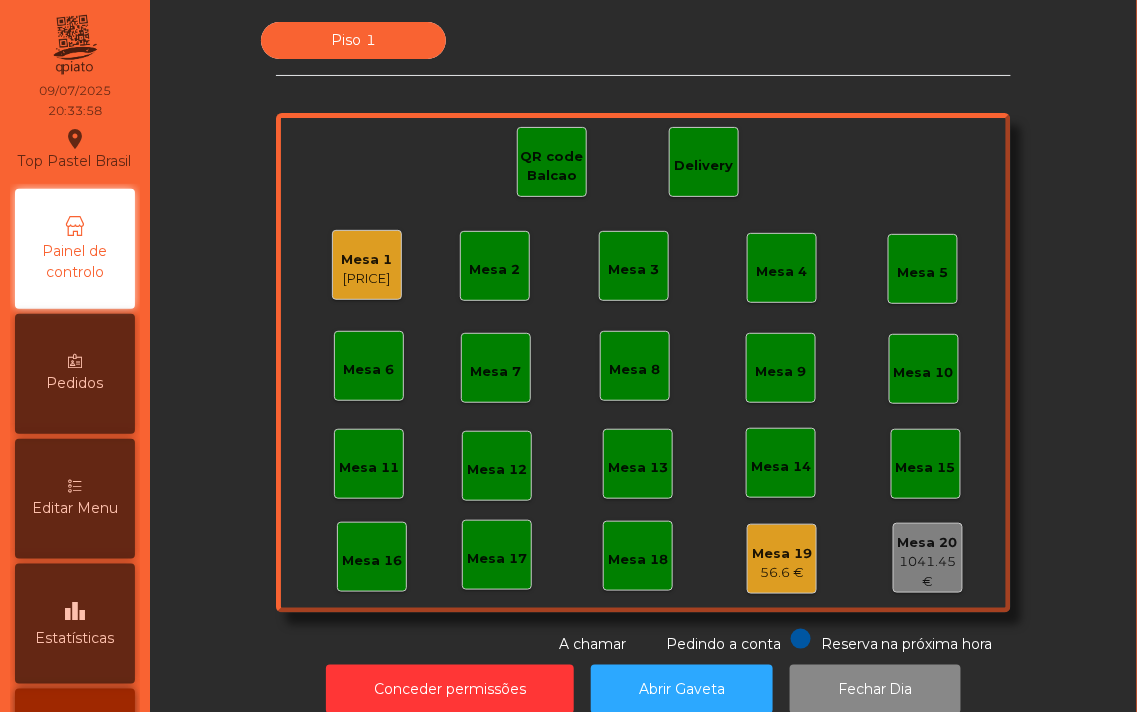 click on "Mesa 2" at bounding box center [495, 270] 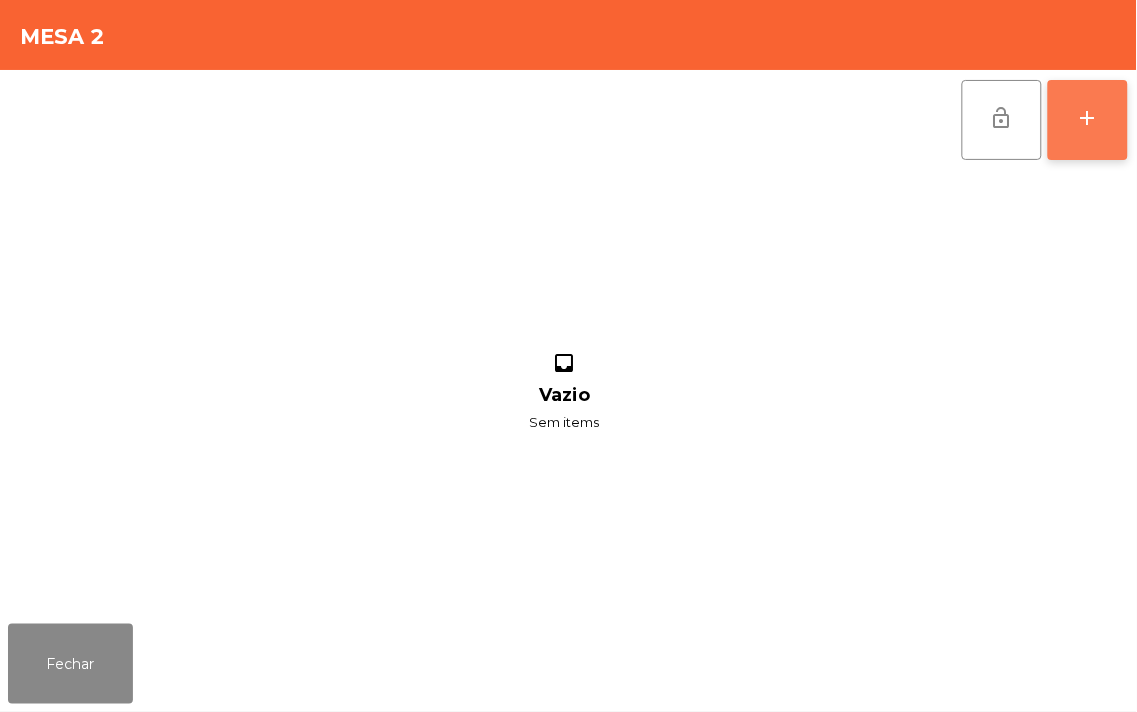 click on "add" at bounding box center [1088, 120] 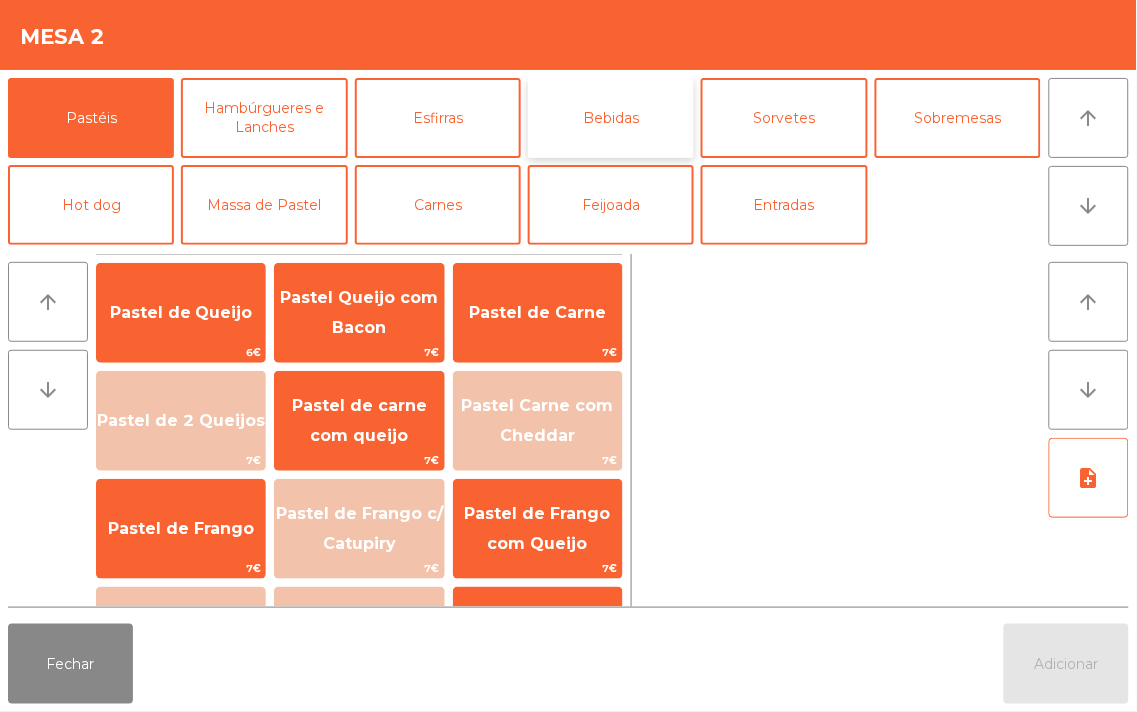 click on "Bebidas" at bounding box center (611, 118) 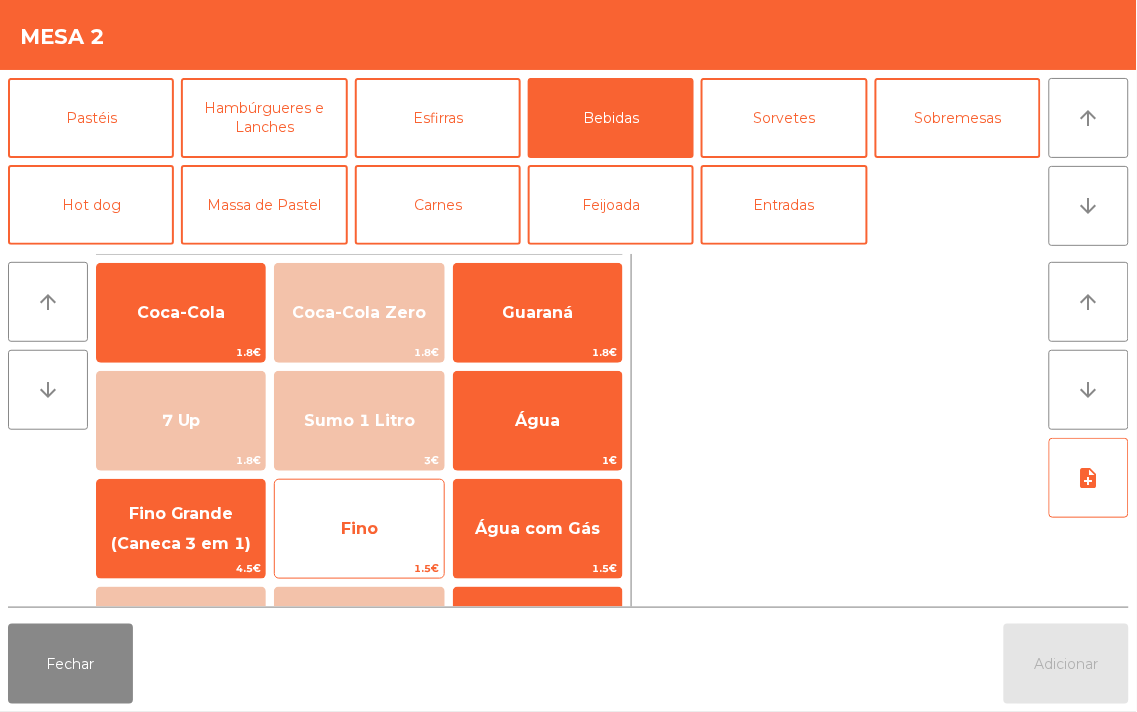 click on "Fino" at bounding box center (181, 313) 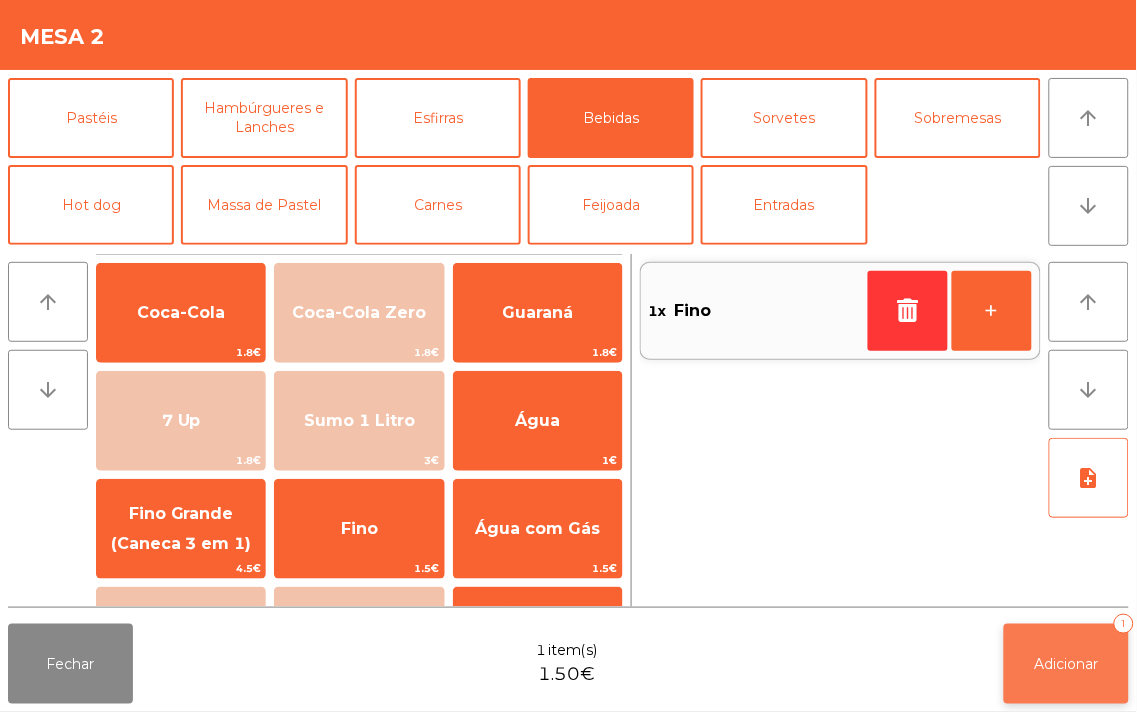 click on "Adicionar" at bounding box center [1067, 664] 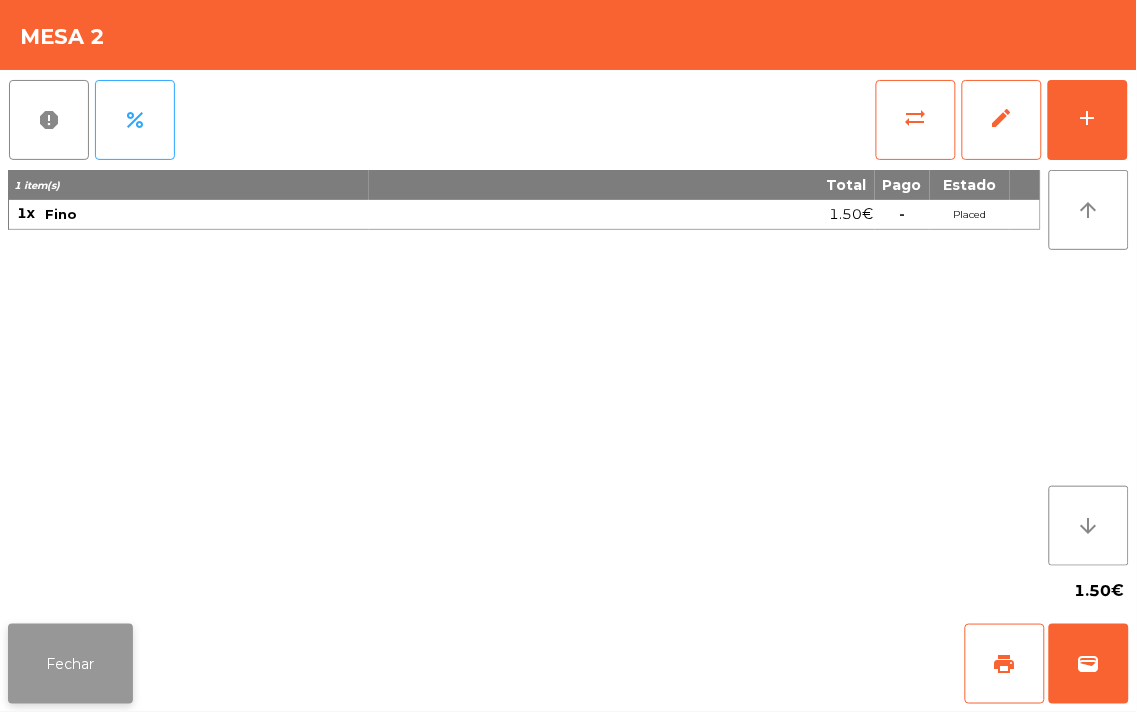 click on "Fechar" at bounding box center (70, 664) 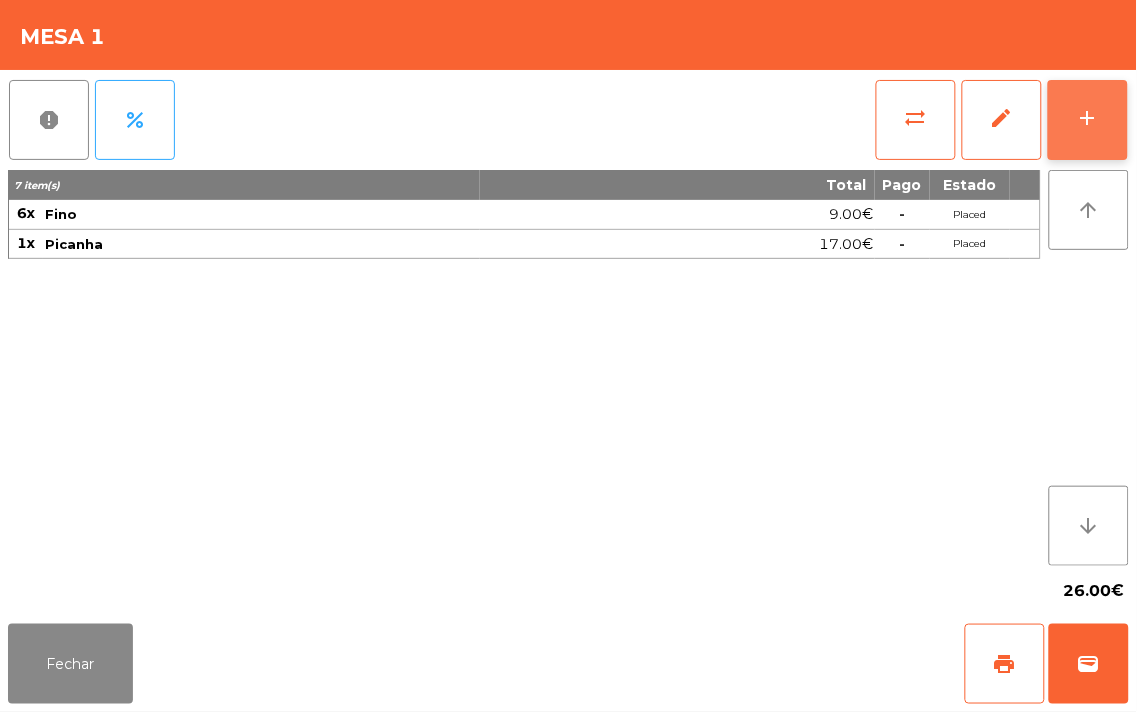 click on "add" at bounding box center [1088, 118] 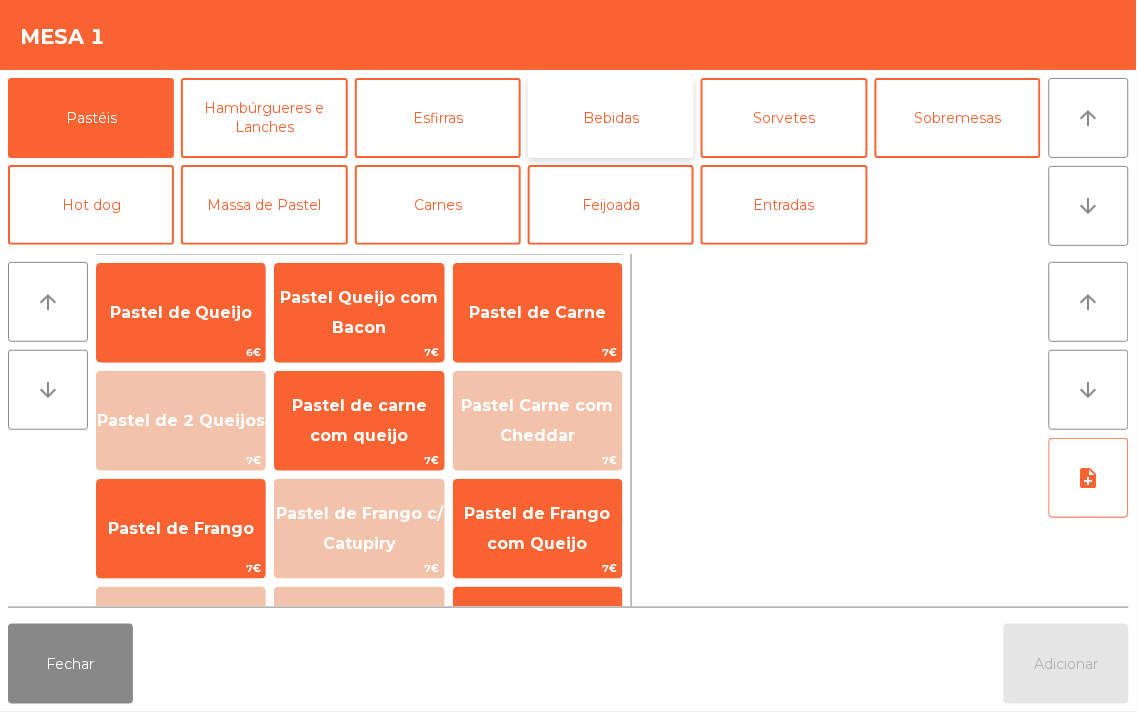 click on "Bebidas" at bounding box center [611, 118] 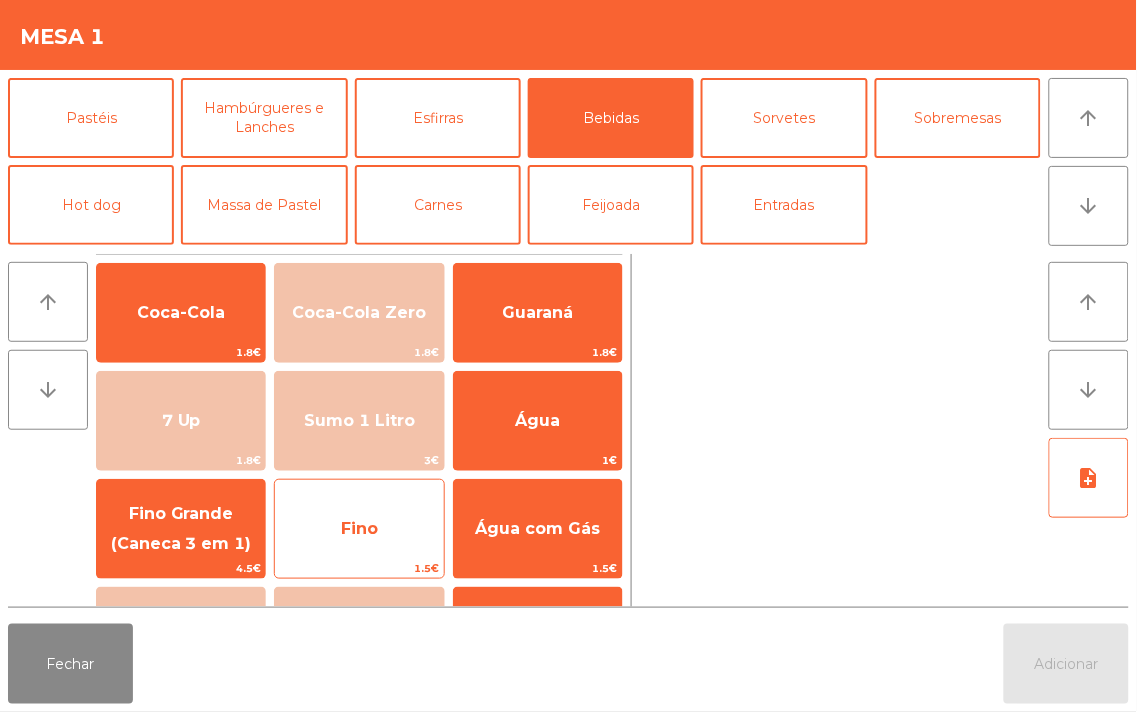 click on "Fino" at bounding box center [181, 312] 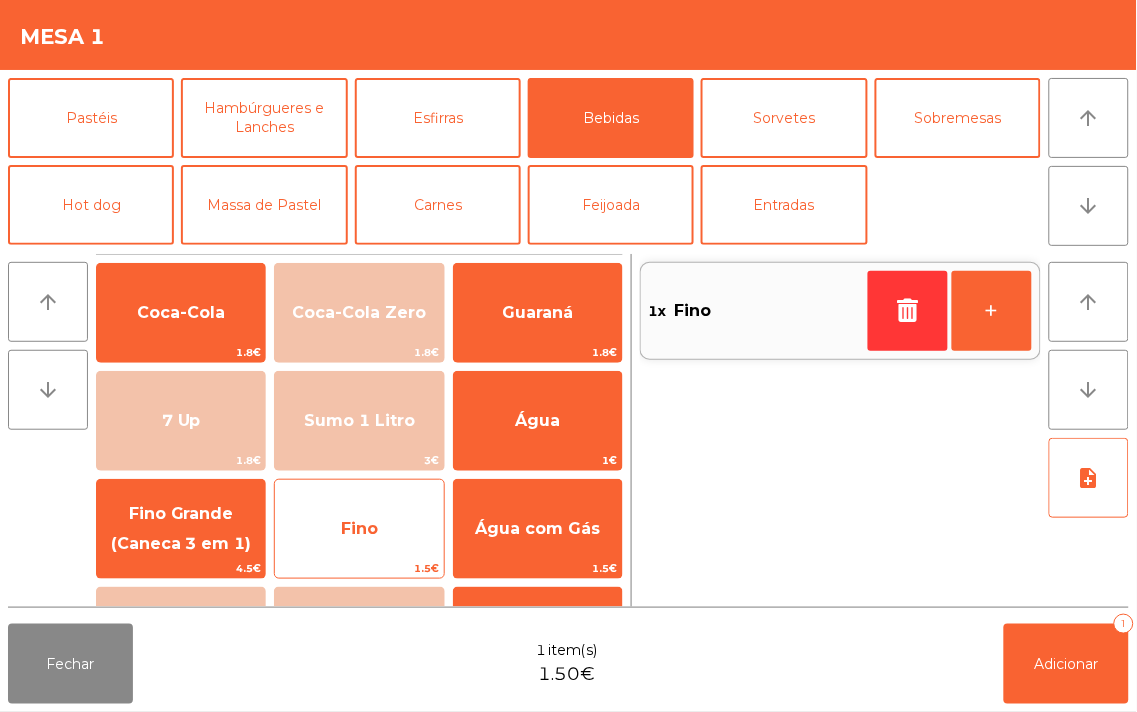 click on "Fino" at bounding box center [181, 312] 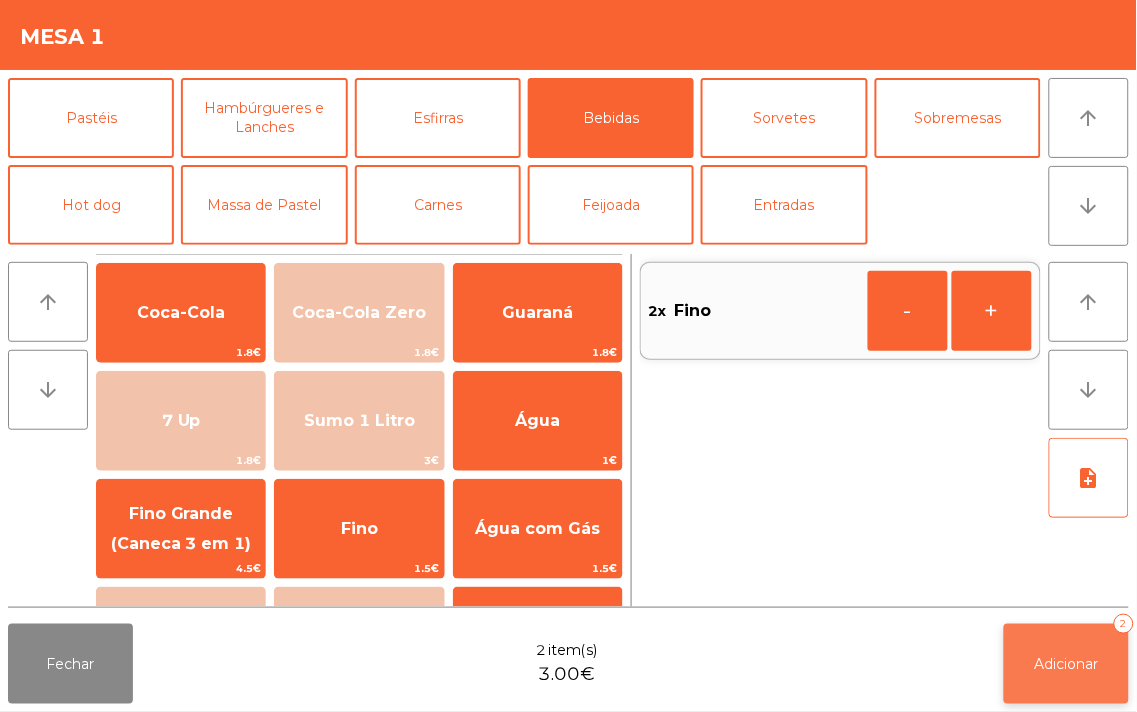 click on "Adicionar   2" at bounding box center [1066, 664] 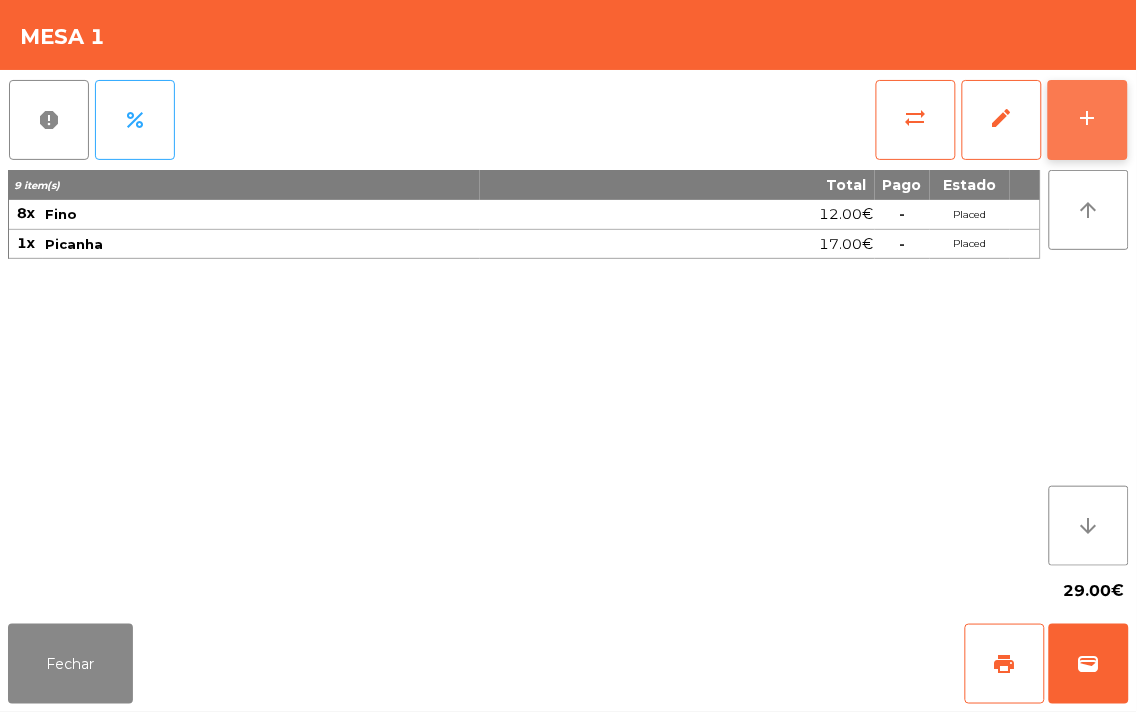 click on "add" at bounding box center (1088, 120) 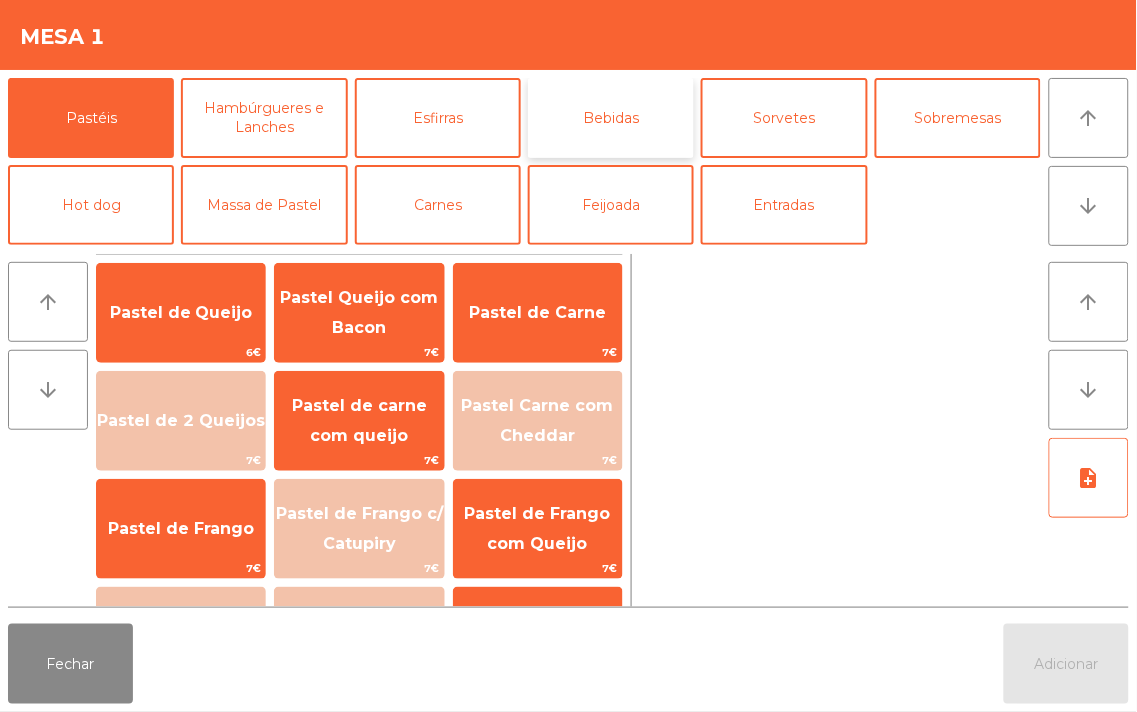 click on "Bebidas" at bounding box center (611, 118) 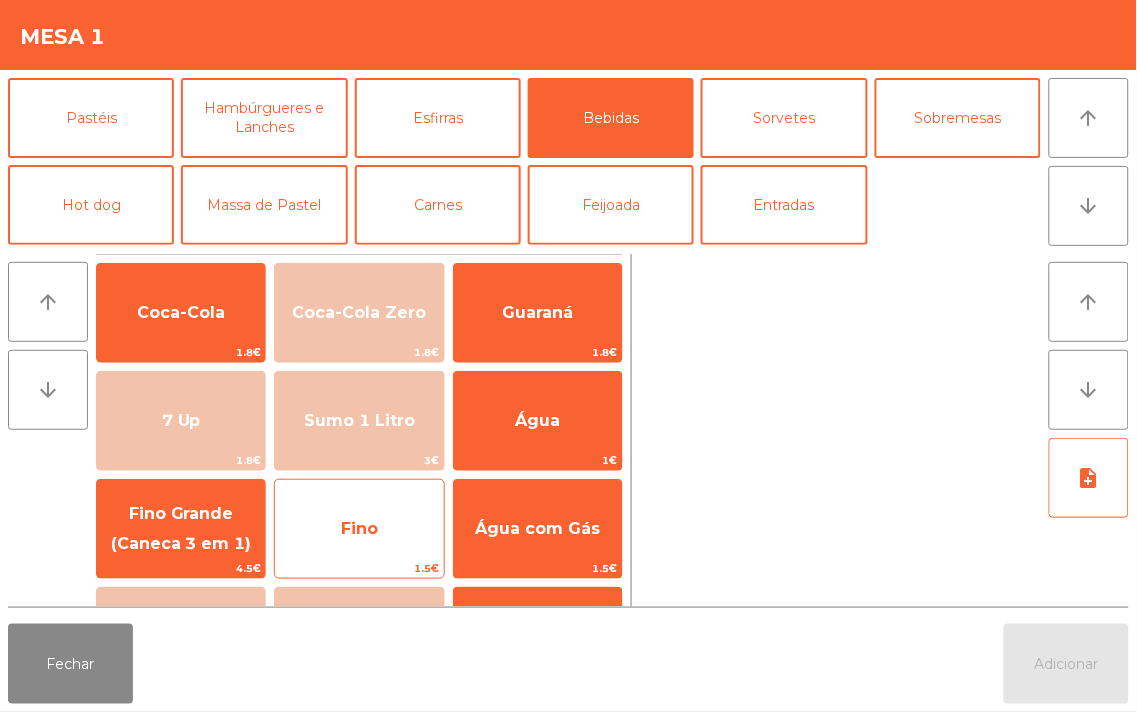 click on "Fino" at bounding box center (181, 312) 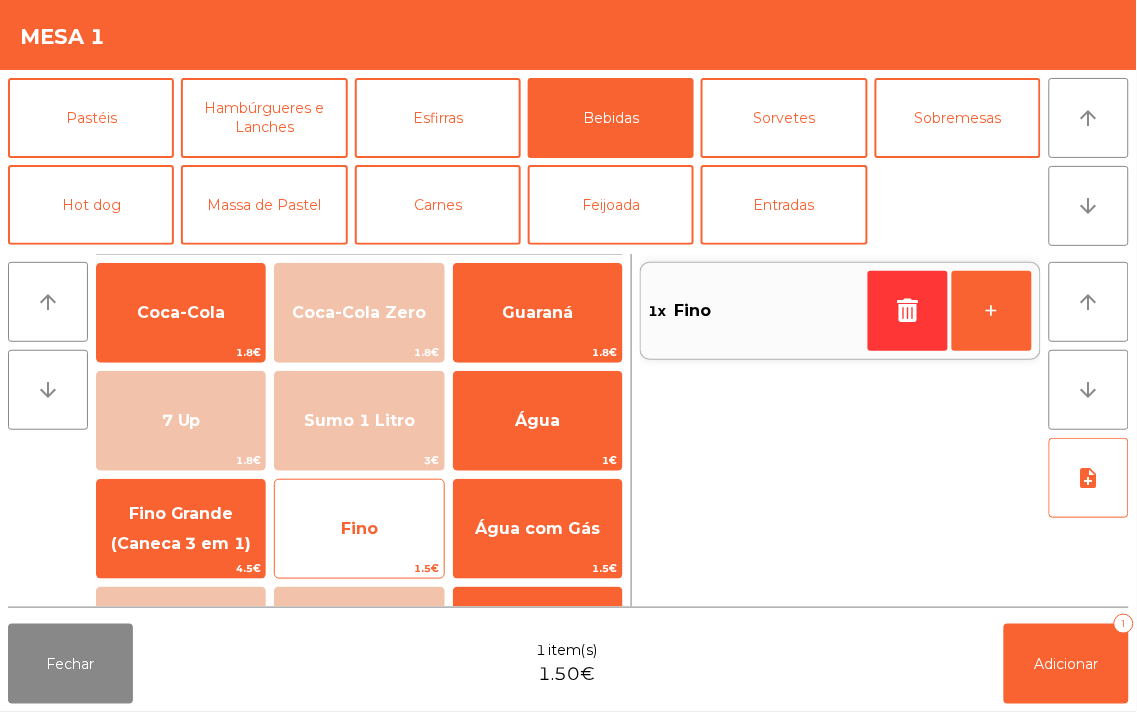 click on "Fino" at bounding box center (181, 312) 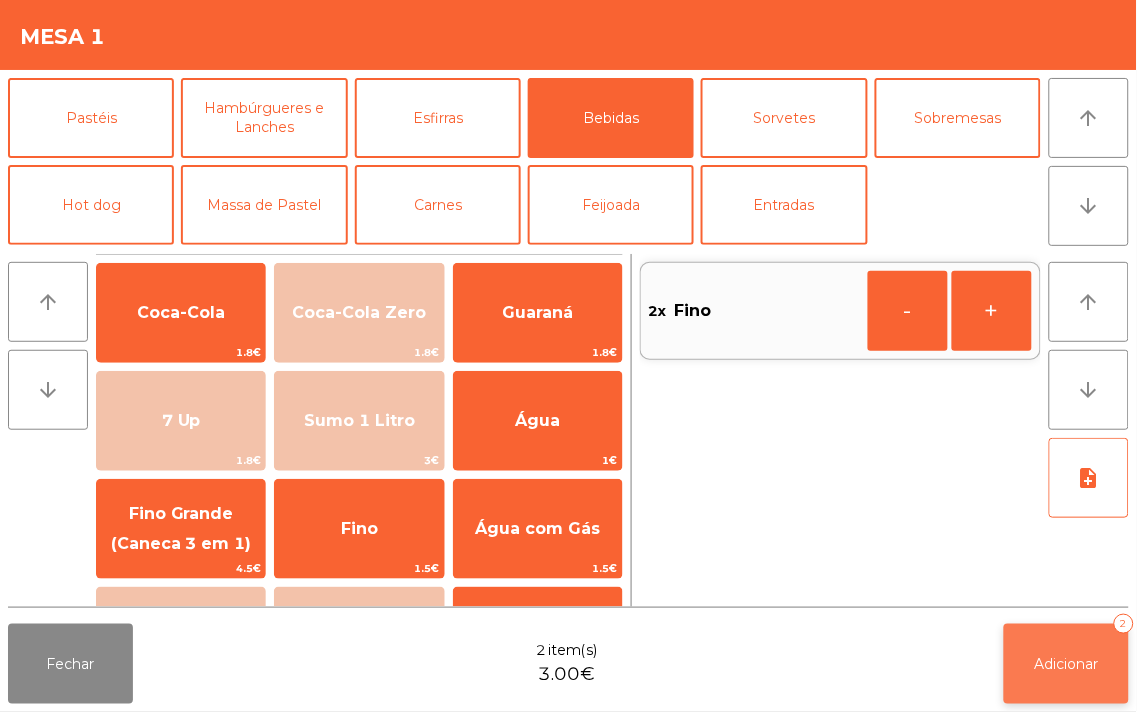 click on "Adicionar   2" at bounding box center [1066, 664] 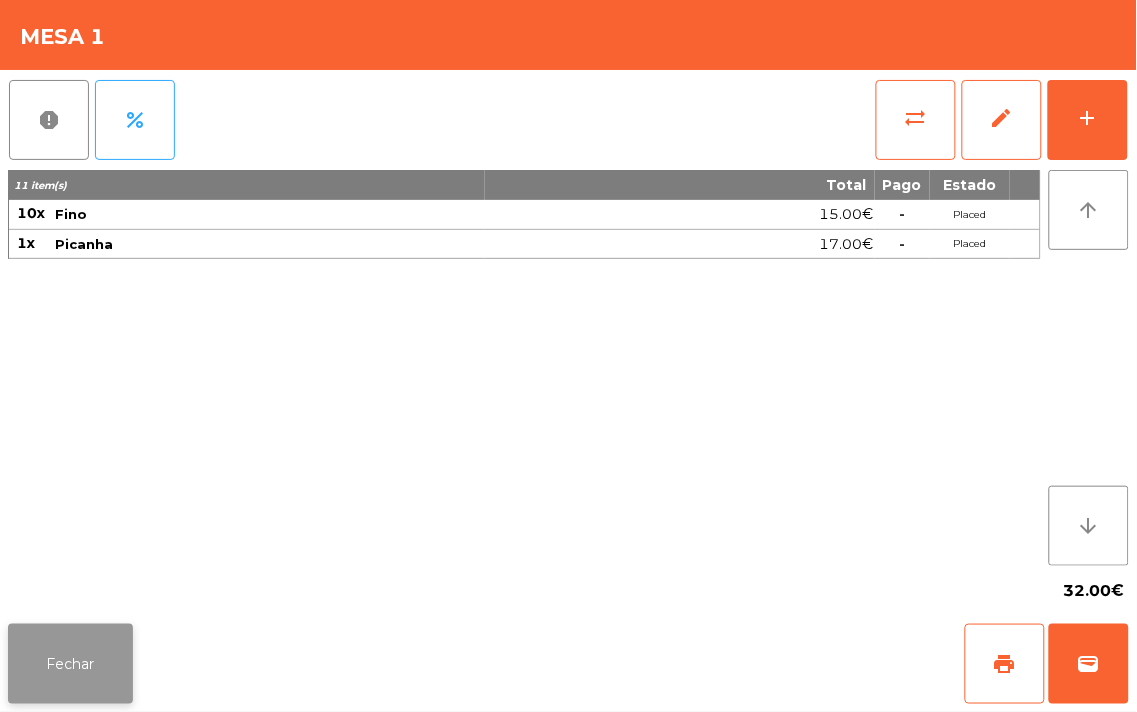click on "Fechar" at bounding box center [70, 664] 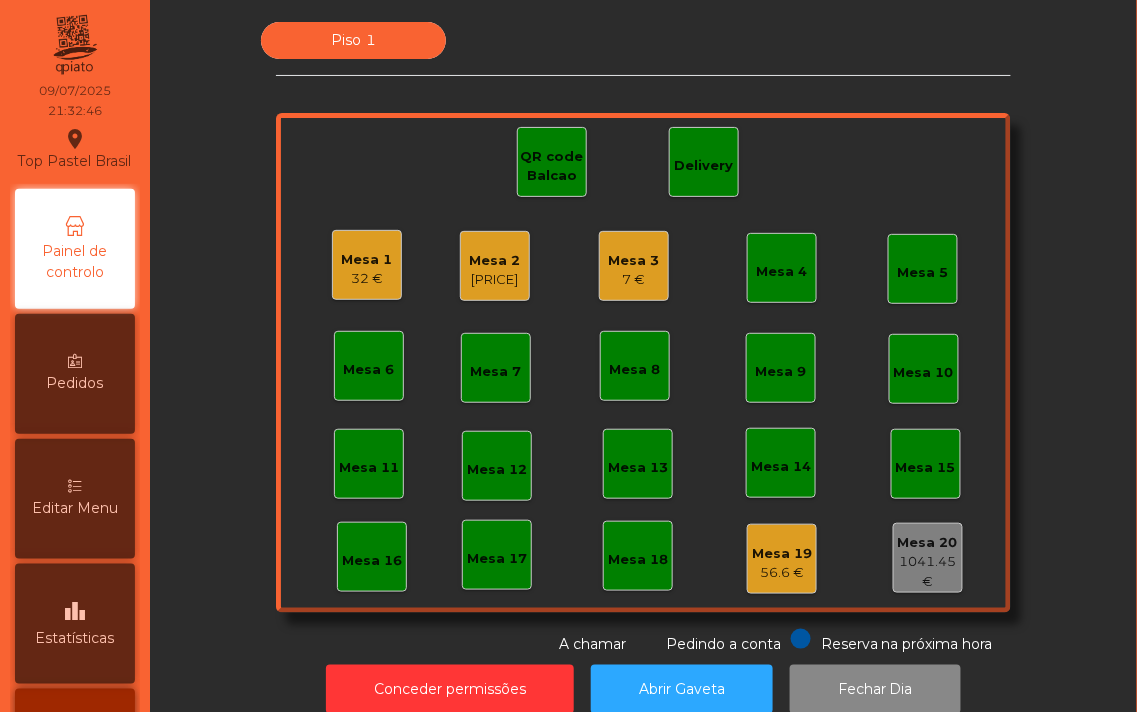 click on "Mesa 3" at bounding box center [367, 260] 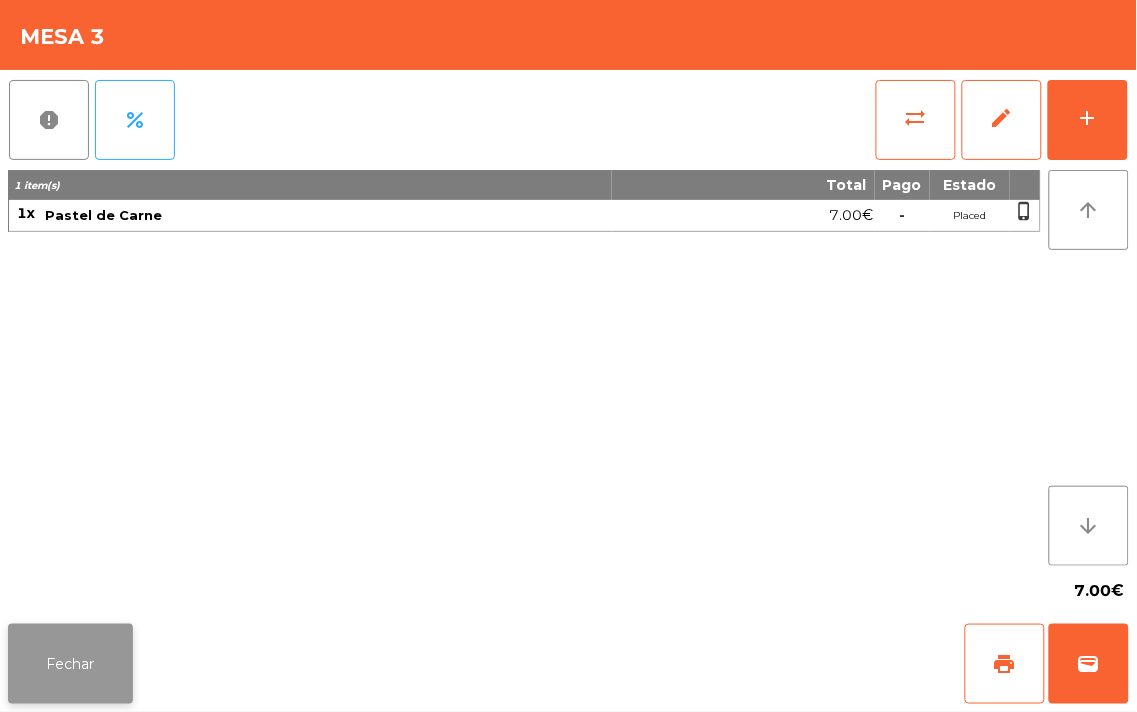 click on "Fechar" at bounding box center (70, 664) 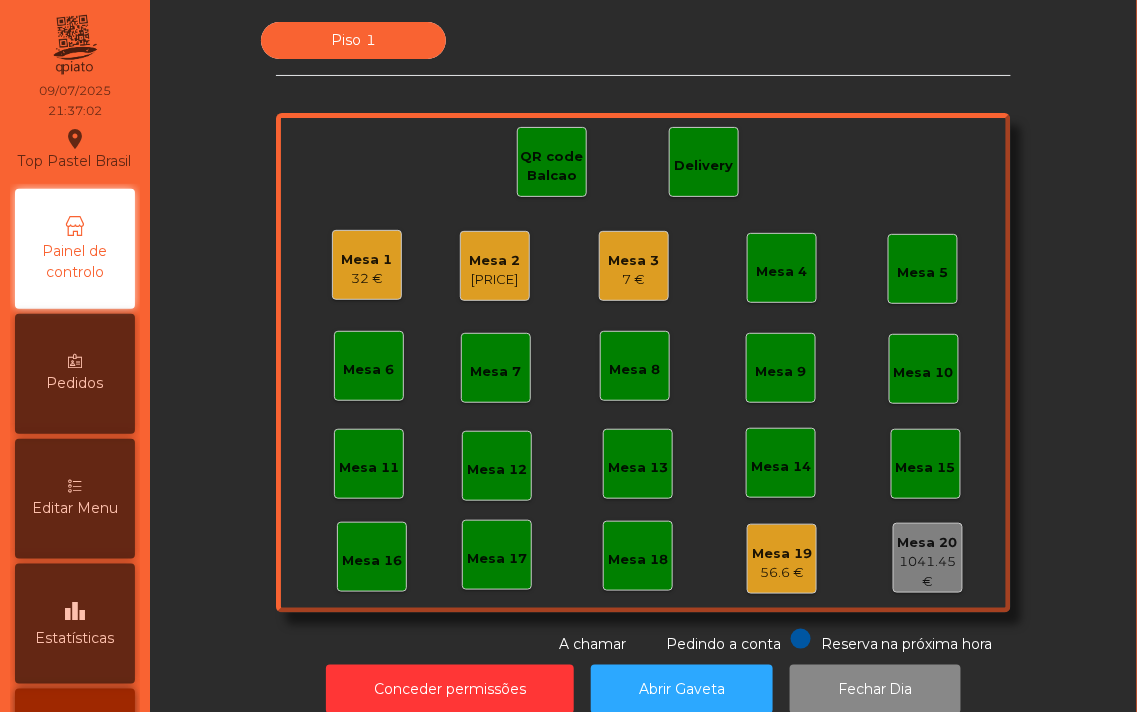 click on "32 €" at bounding box center [367, 279] 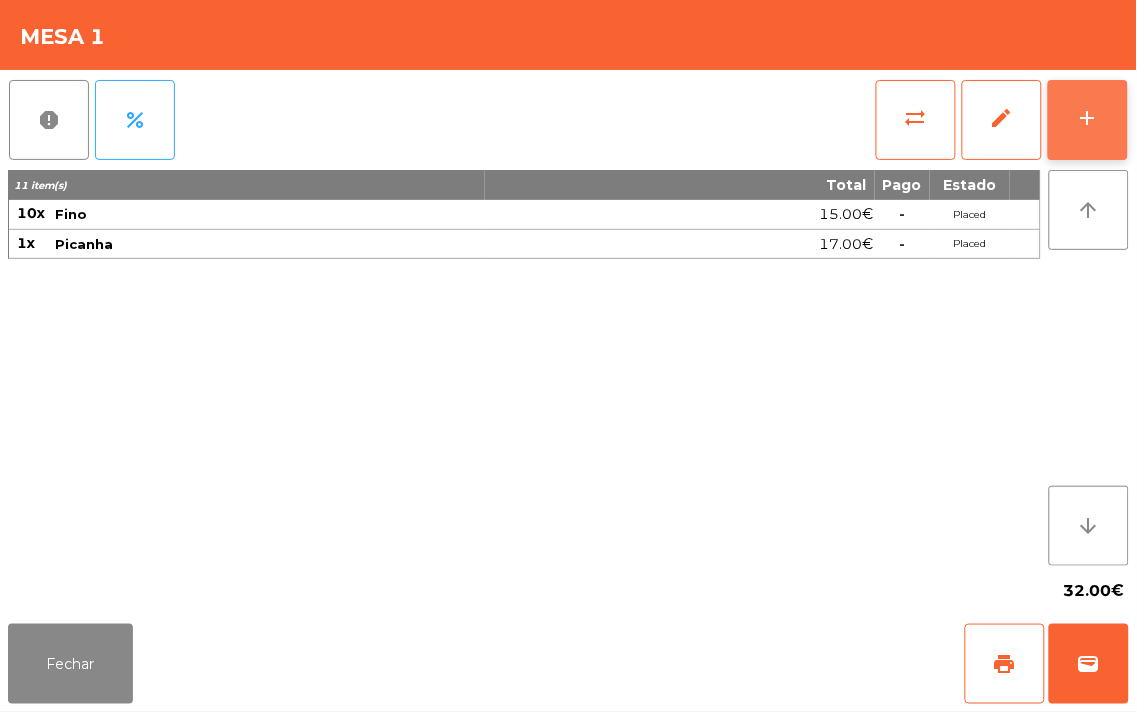 click on "add" at bounding box center [1088, 118] 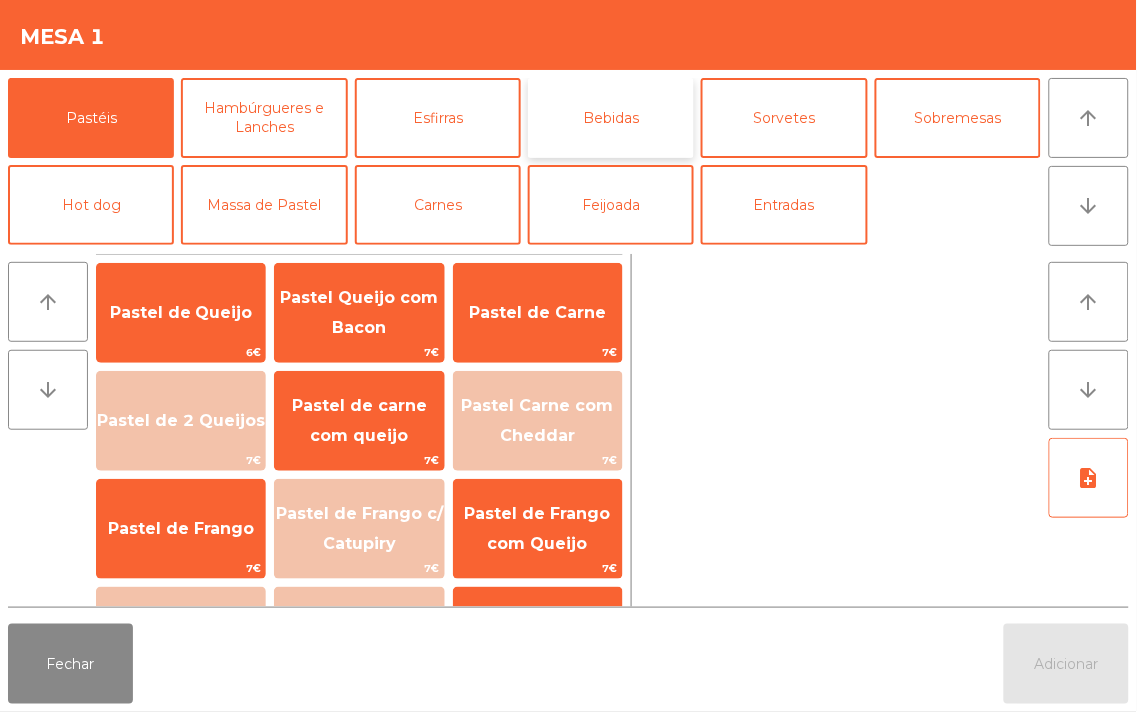 click on "Bebidas" at bounding box center [611, 118] 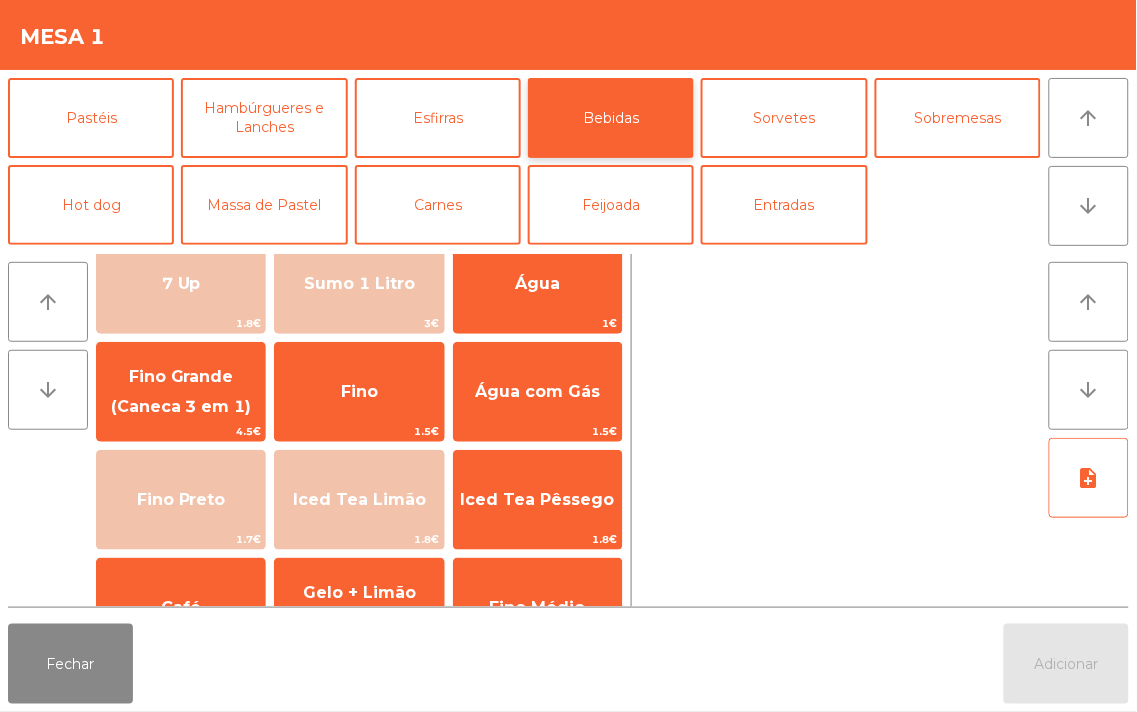scroll, scrollTop: 141, scrollLeft: 0, axis: vertical 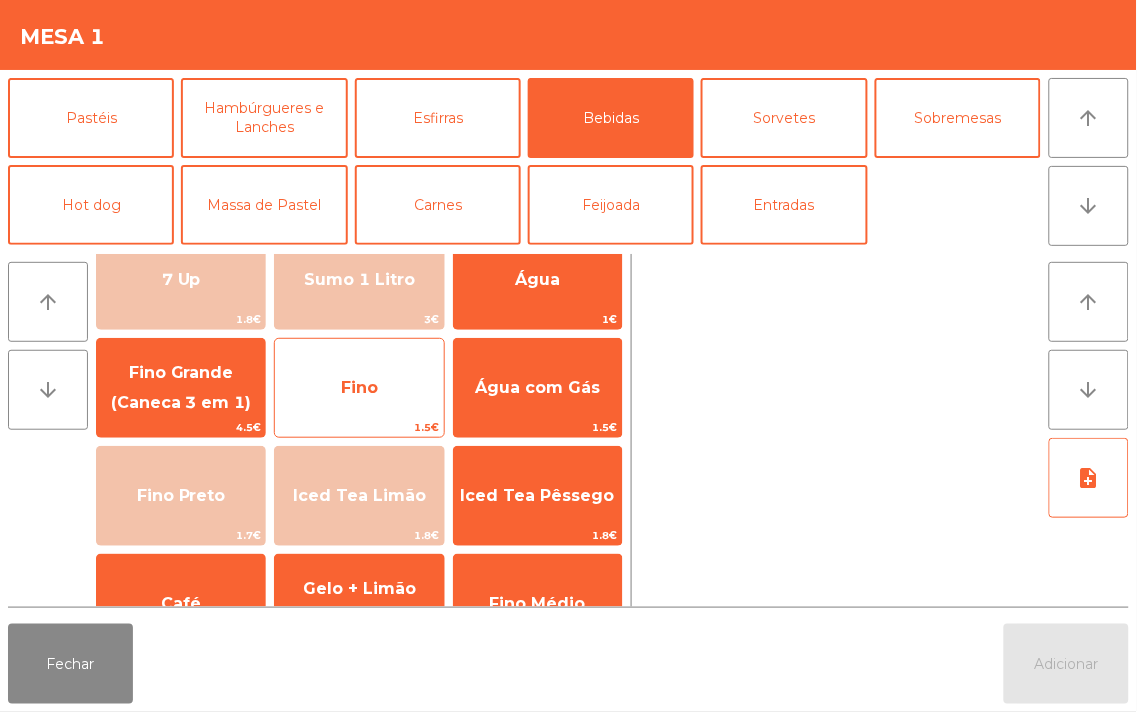 click on "Fino" at bounding box center [181, 172] 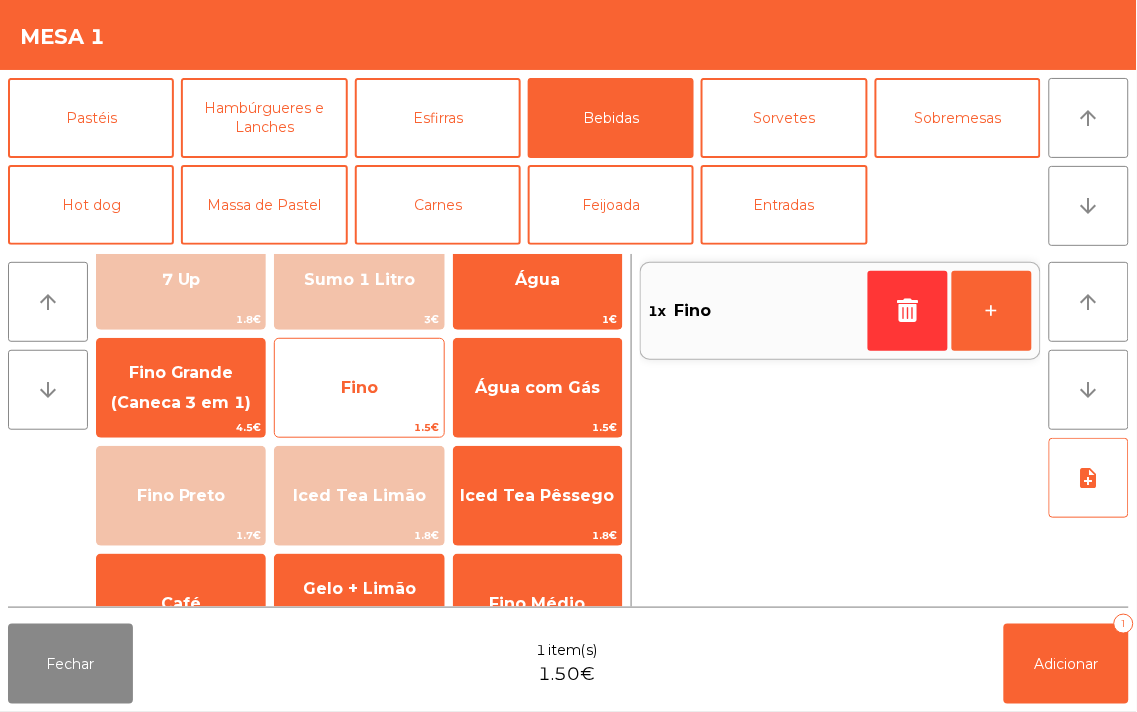 click on "Fino" at bounding box center [181, 172] 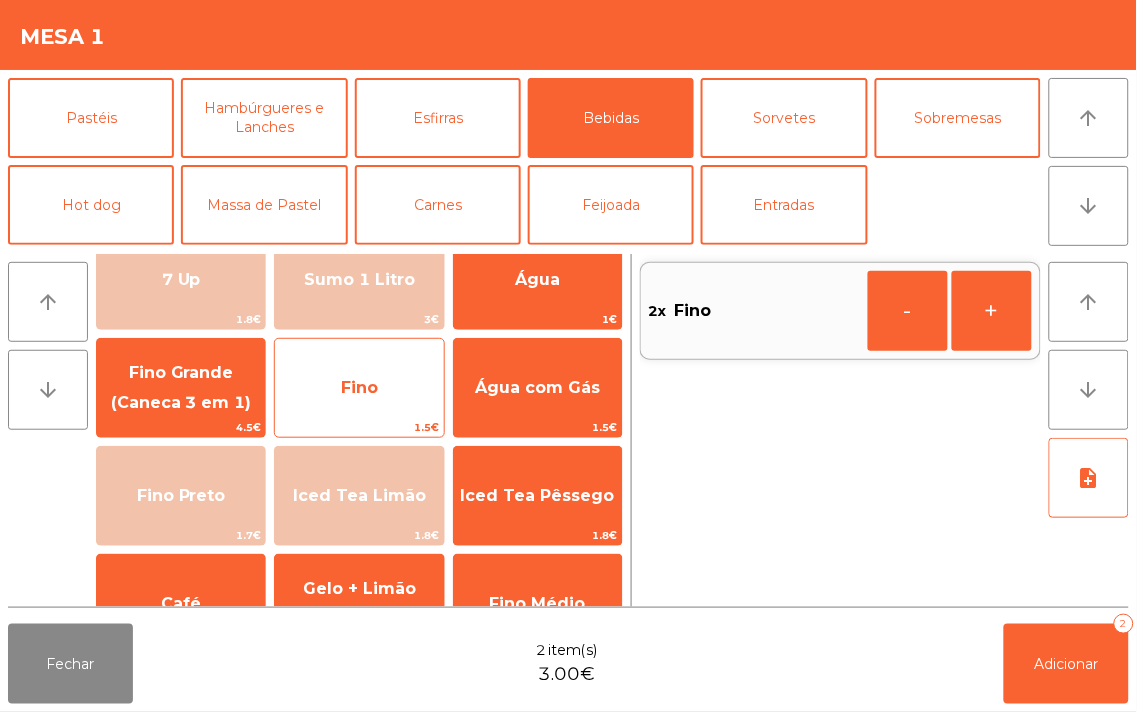 click on "Fino" at bounding box center (181, 172) 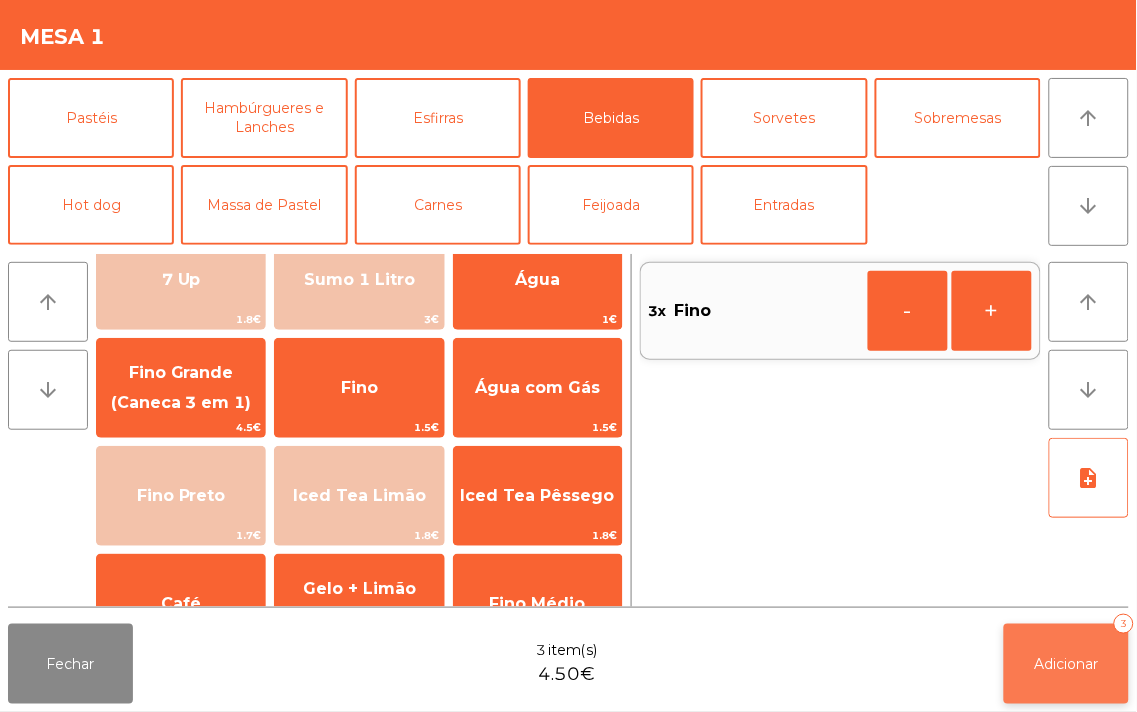 click on "Adicionar   3" at bounding box center [1066, 664] 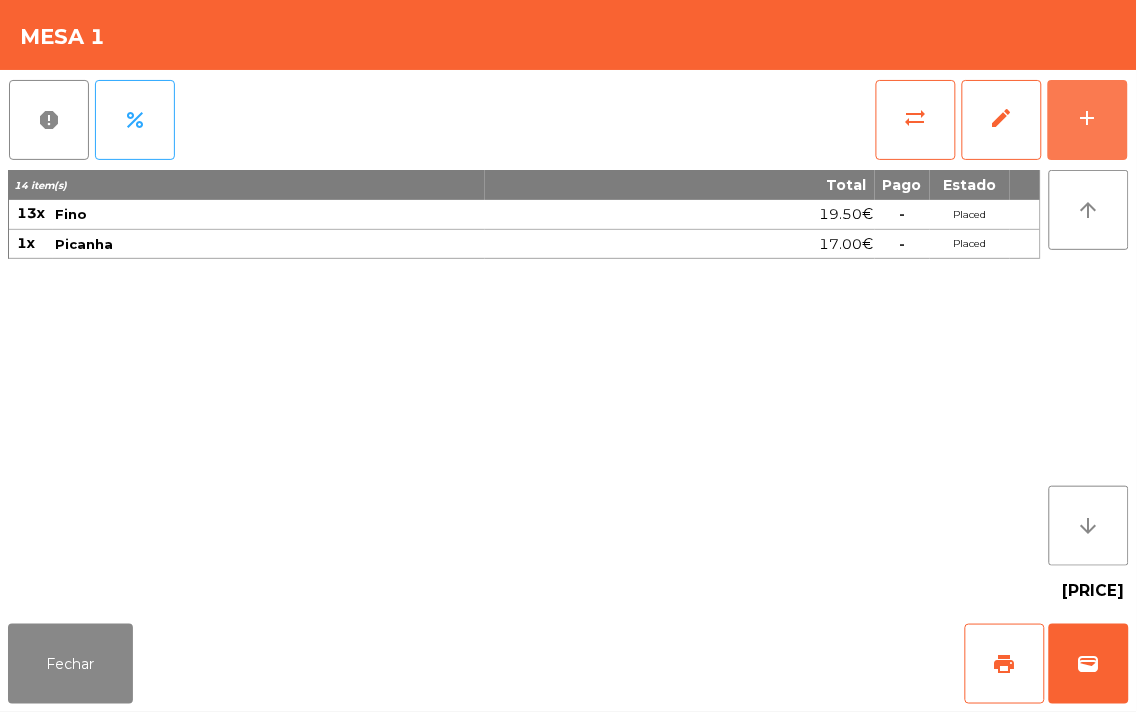 click on "add" at bounding box center (1088, 120) 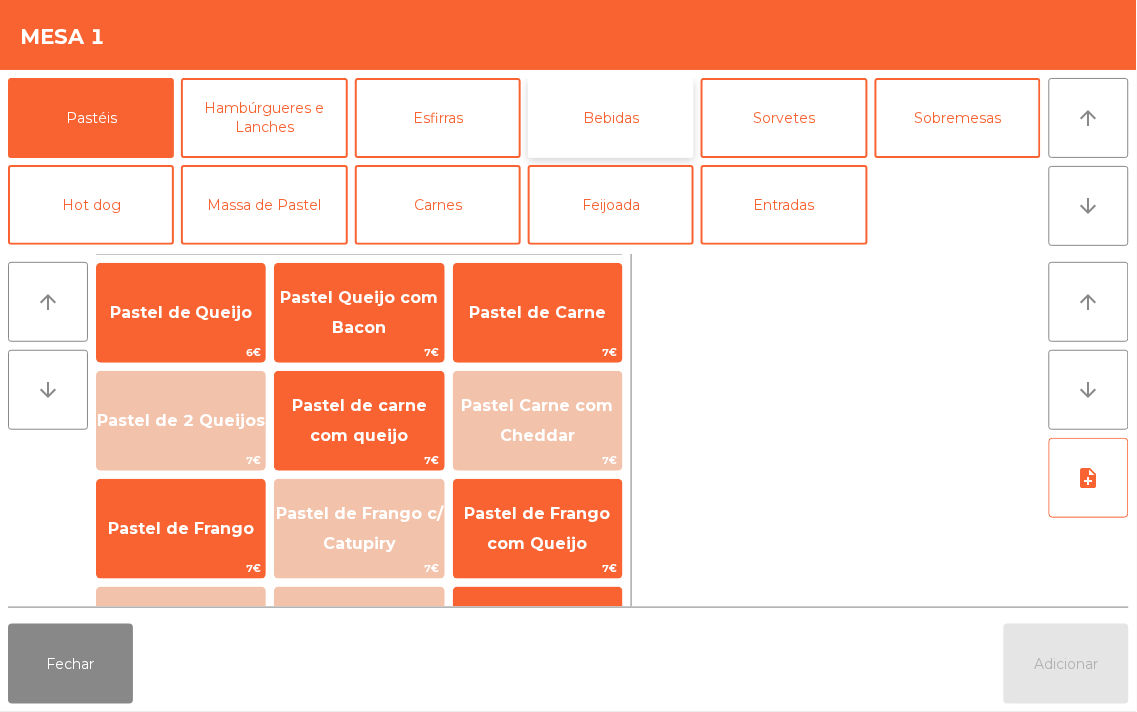 click on "Bebidas" at bounding box center [611, 118] 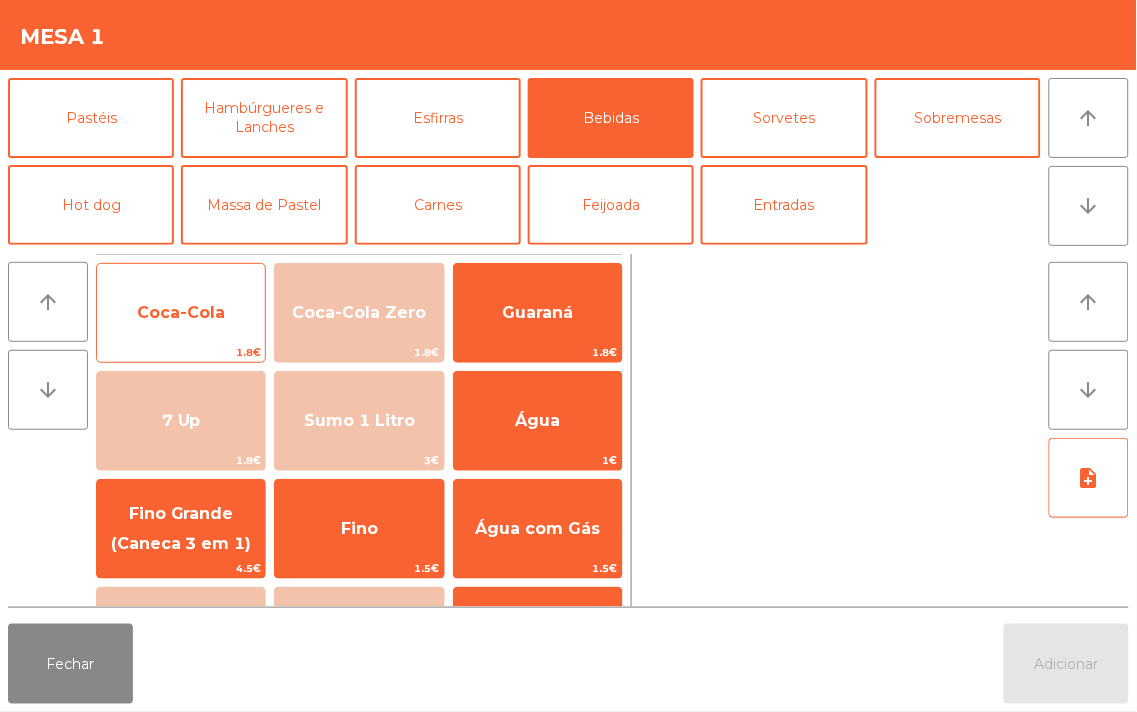 click on "Coca-Cola" at bounding box center (181, 312) 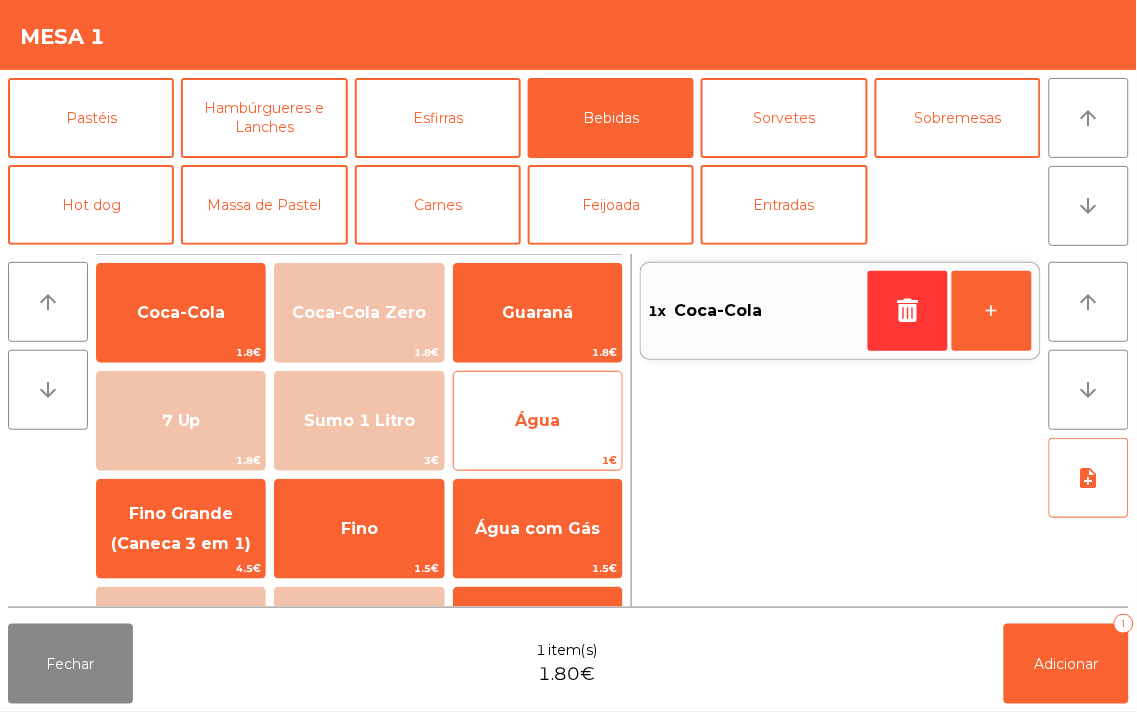 click on "Água" at bounding box center [181, 313] 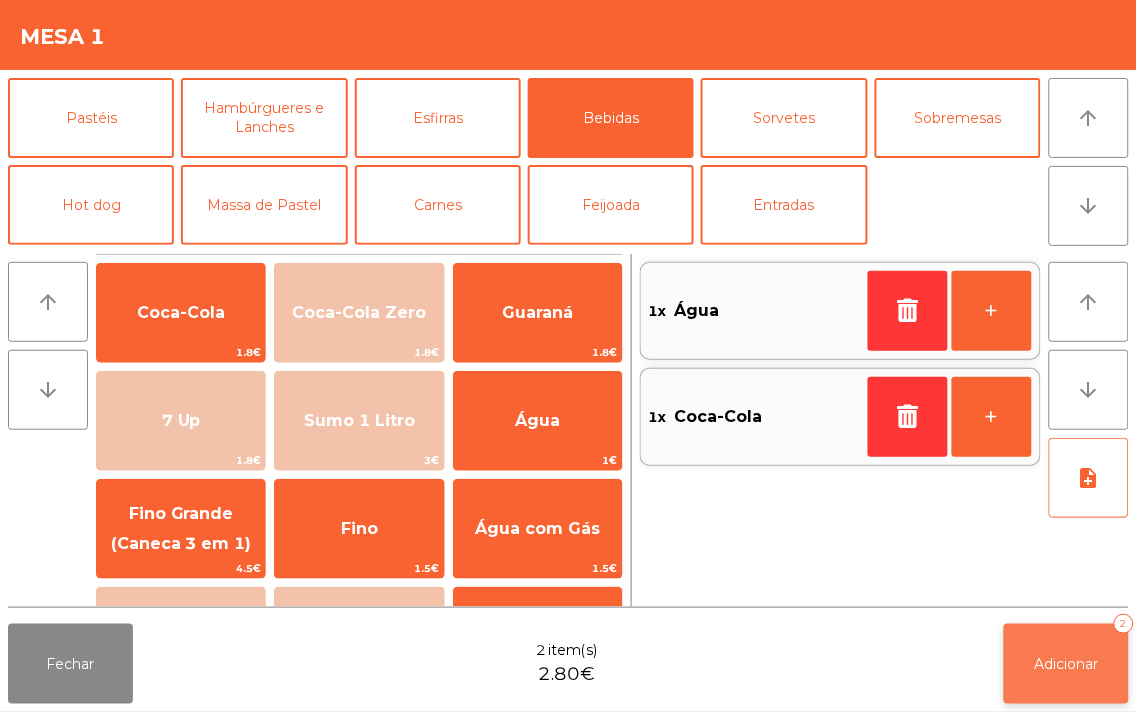 click on "Adicionar   2" at bounding box center (1066, 664) 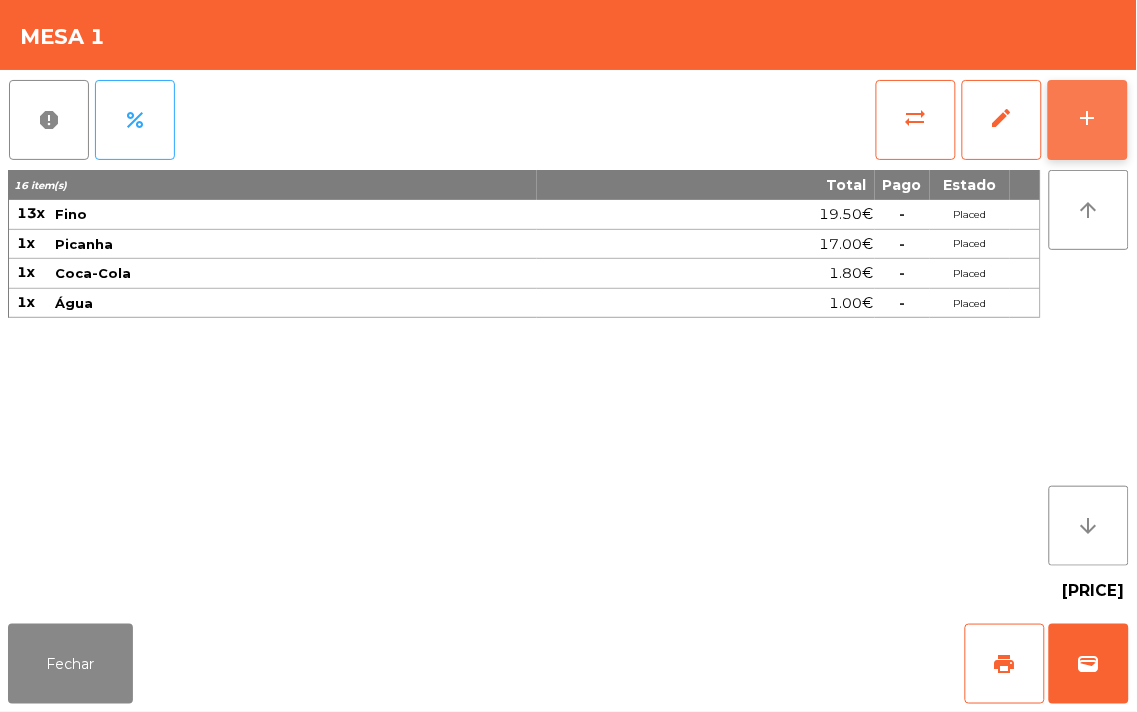 click on "add" at bounding box center [1088, 120] 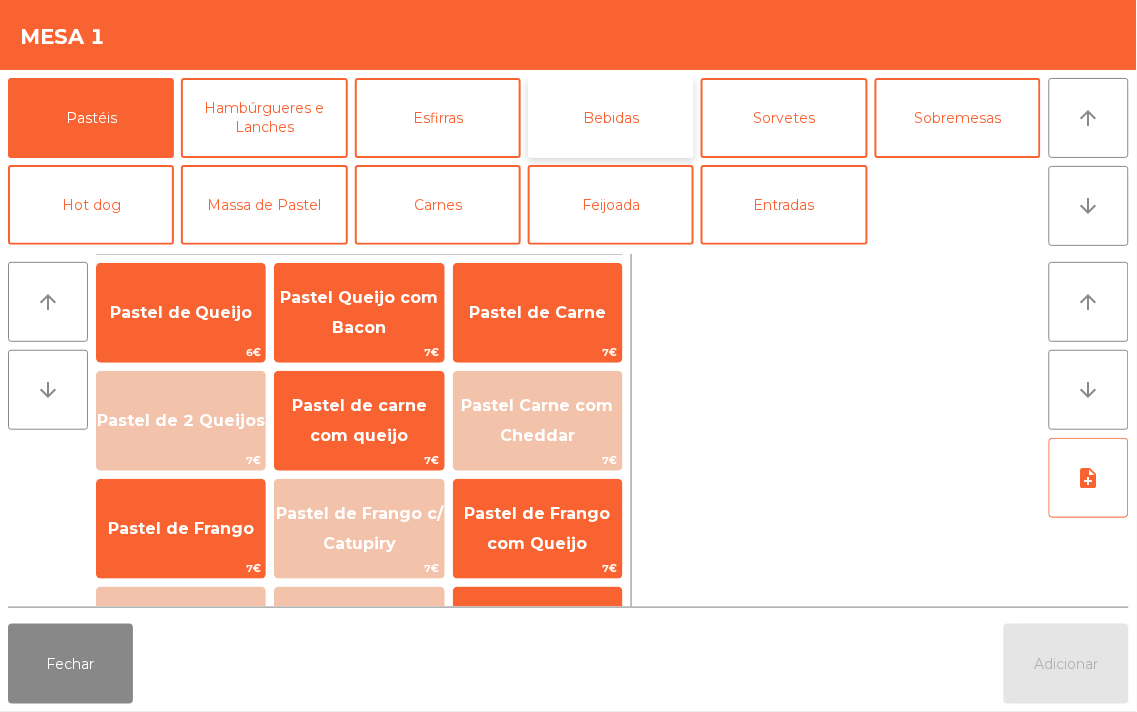 click on "Bebidas" at bounding box center (611, 118) 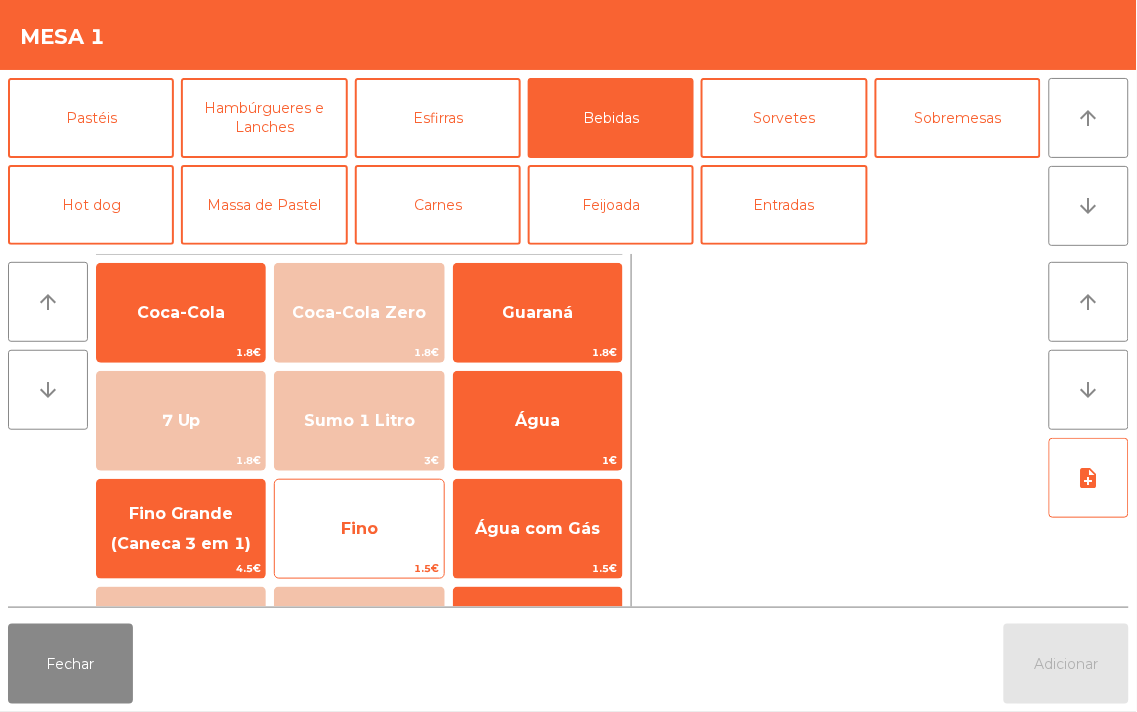 click on "Fino" at bounding box center (181, 312) 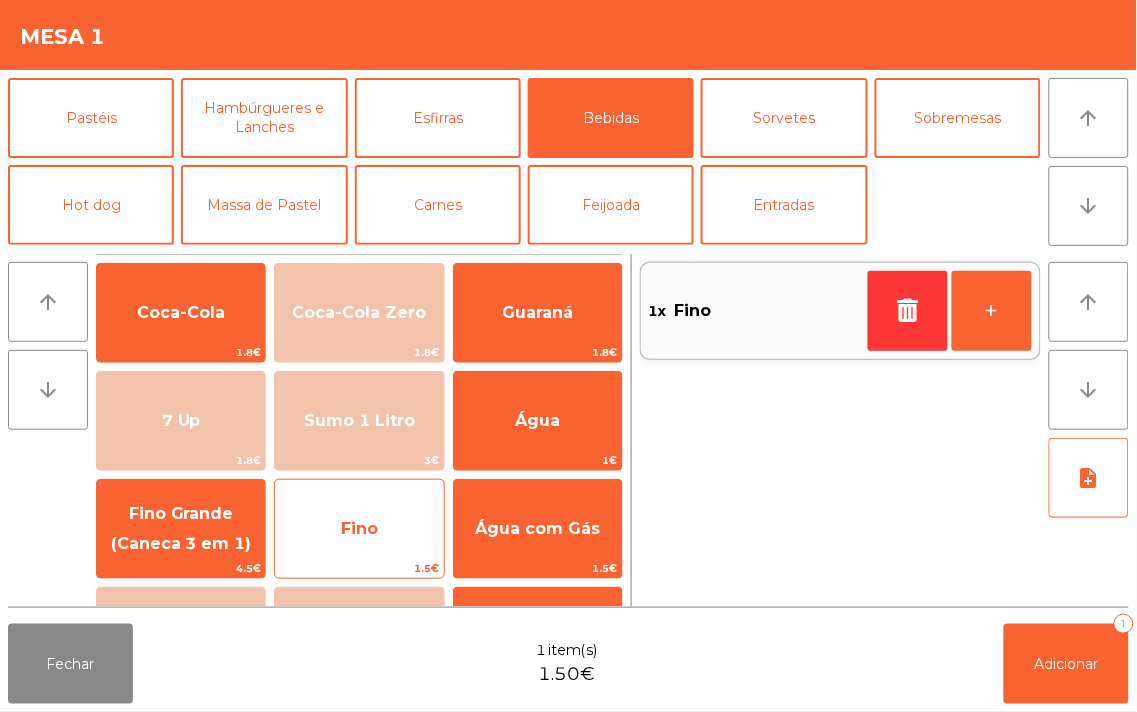 click on "Fino" at bounding box center [181, 313] 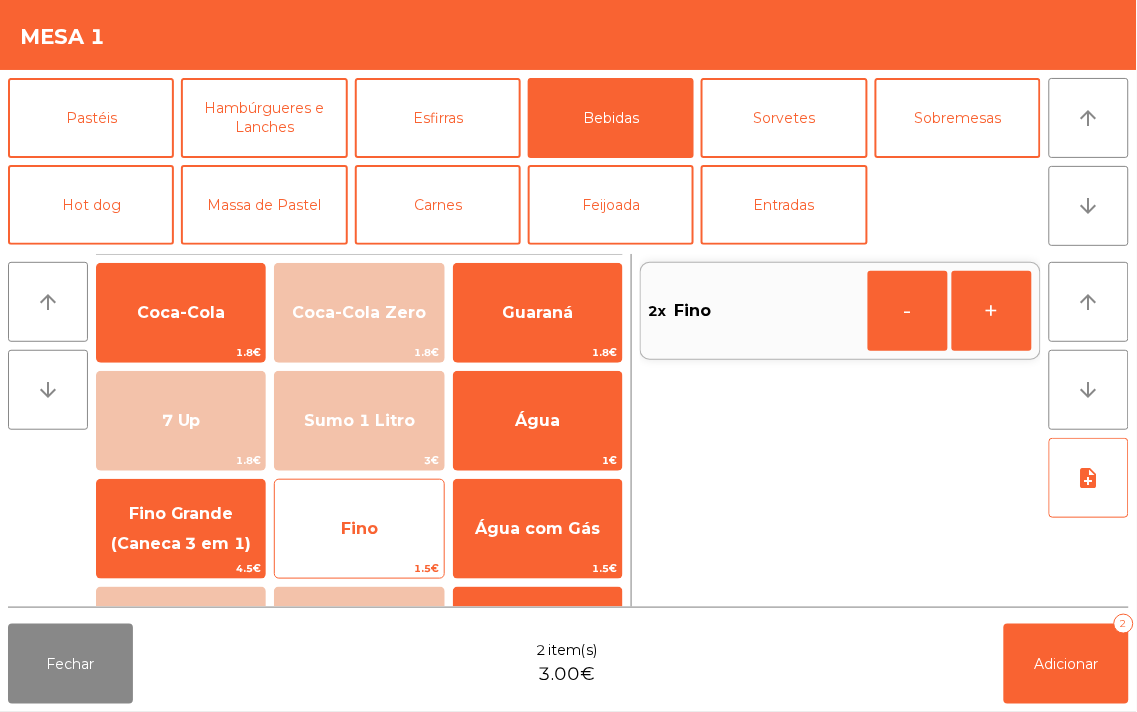 click on "Fino" at bounding box center (181, 312) 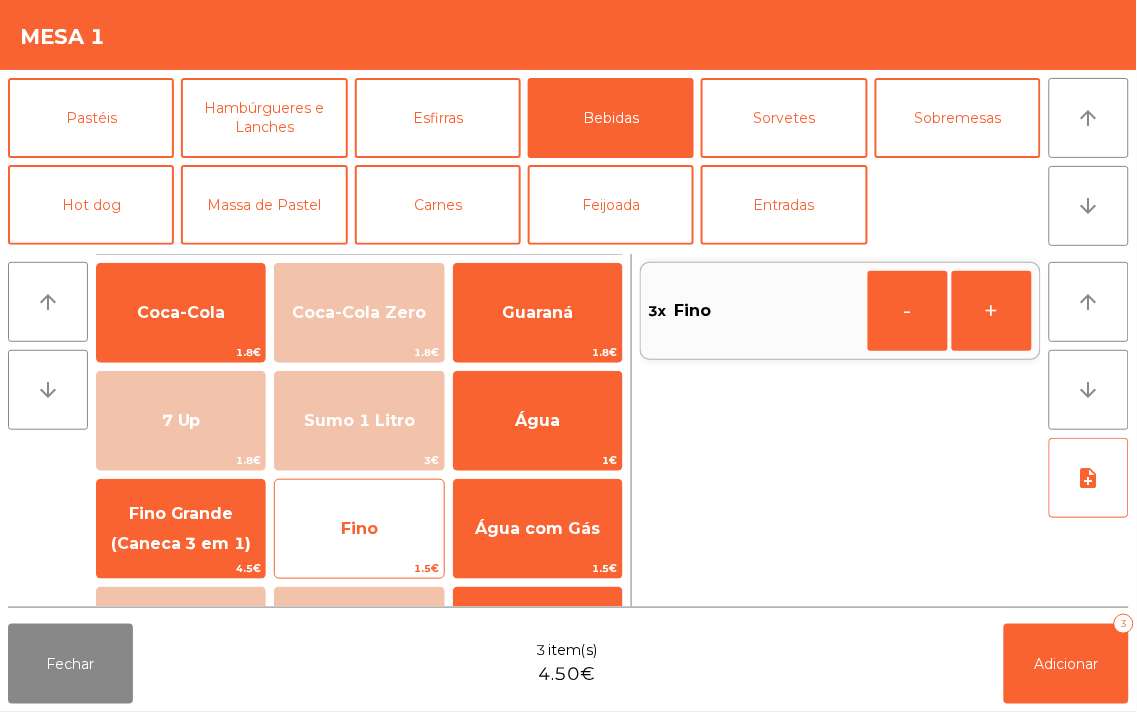 click on "Fino" at bounding box center [181, 313] 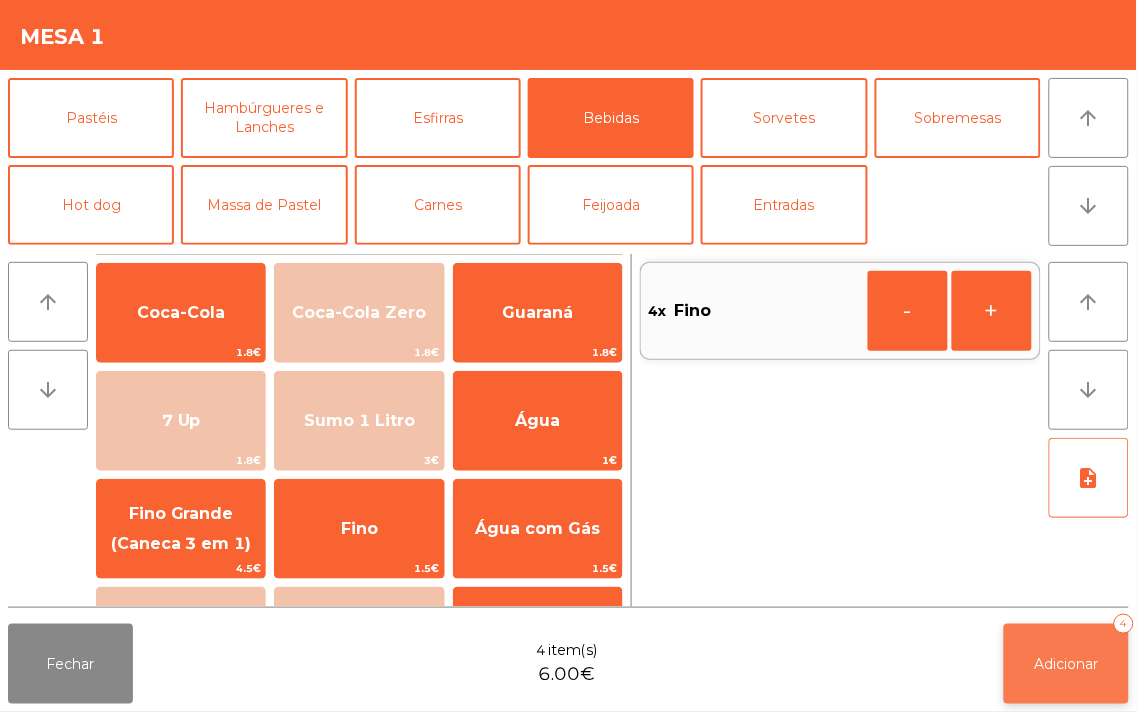 click on "Adicionar   4" at bounding box center (1066, 664) 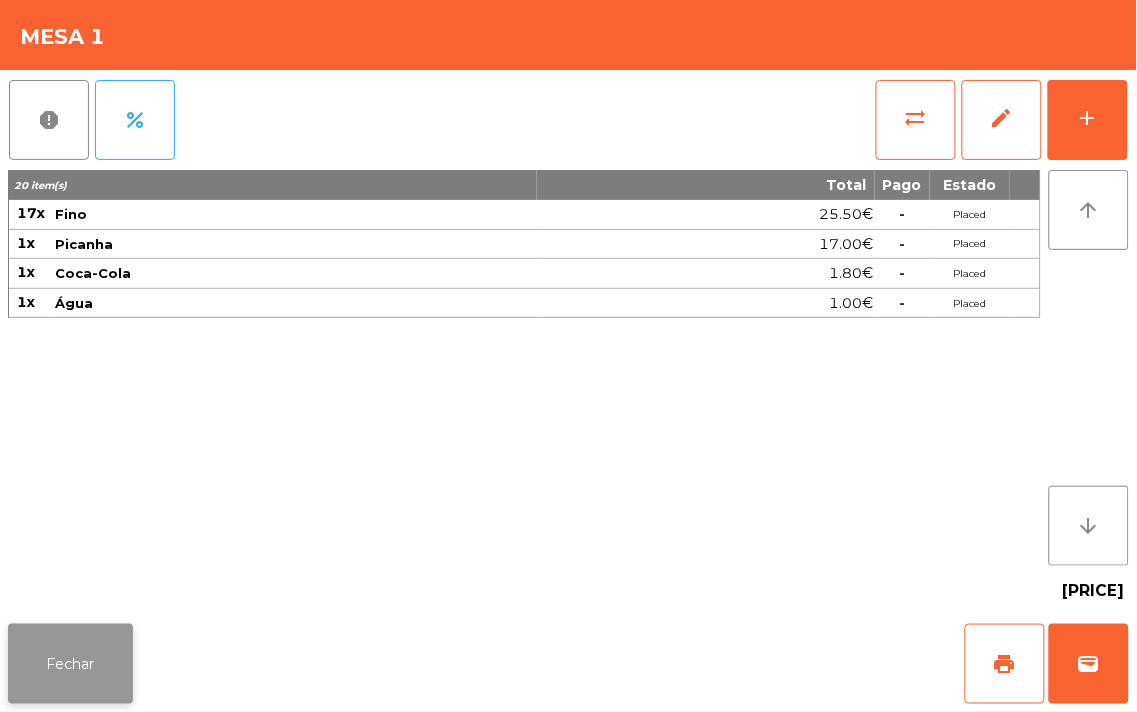 click on "Fechar" at bounding box center [70, 664] 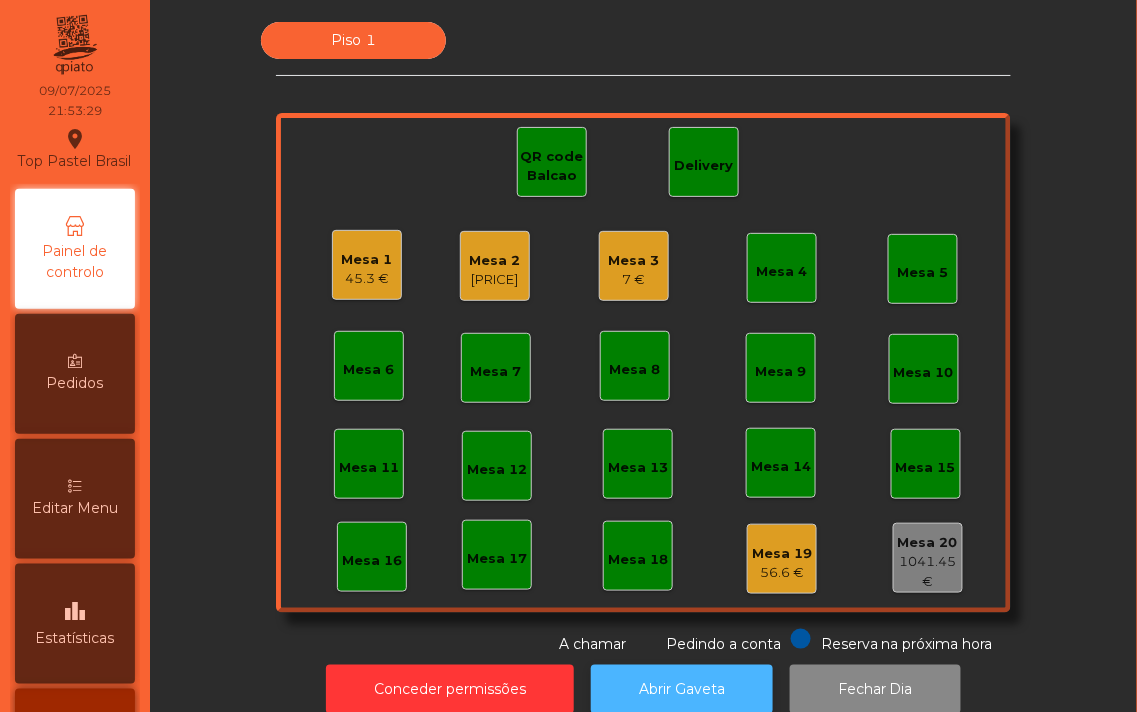 click on "Abrir Gaveta" at bounding box center [682, 689] 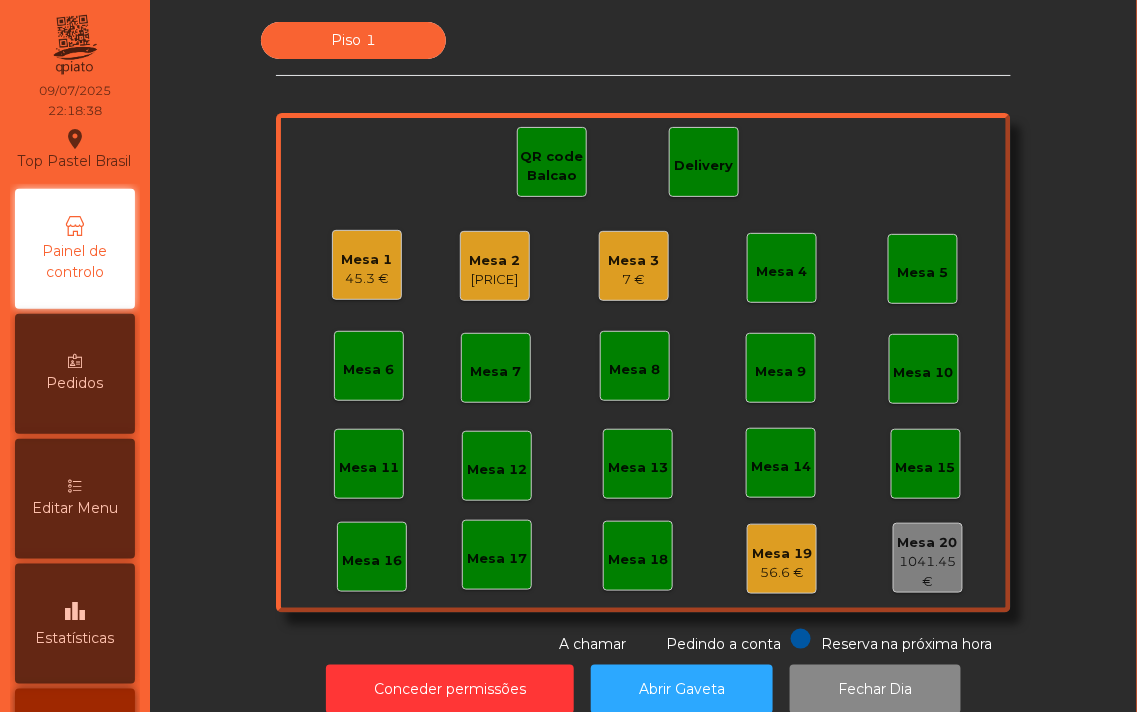 click on "[PRICE]" at bounding box center (367, 279) 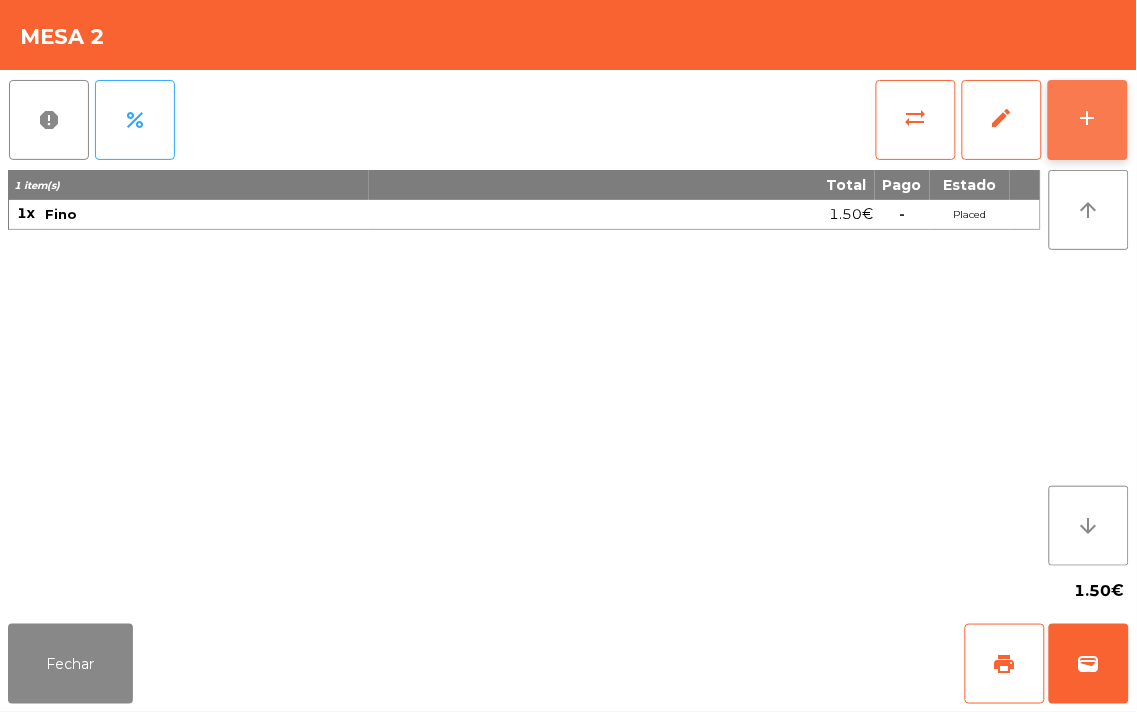 click on "add" at bounding box center [1088, 118] 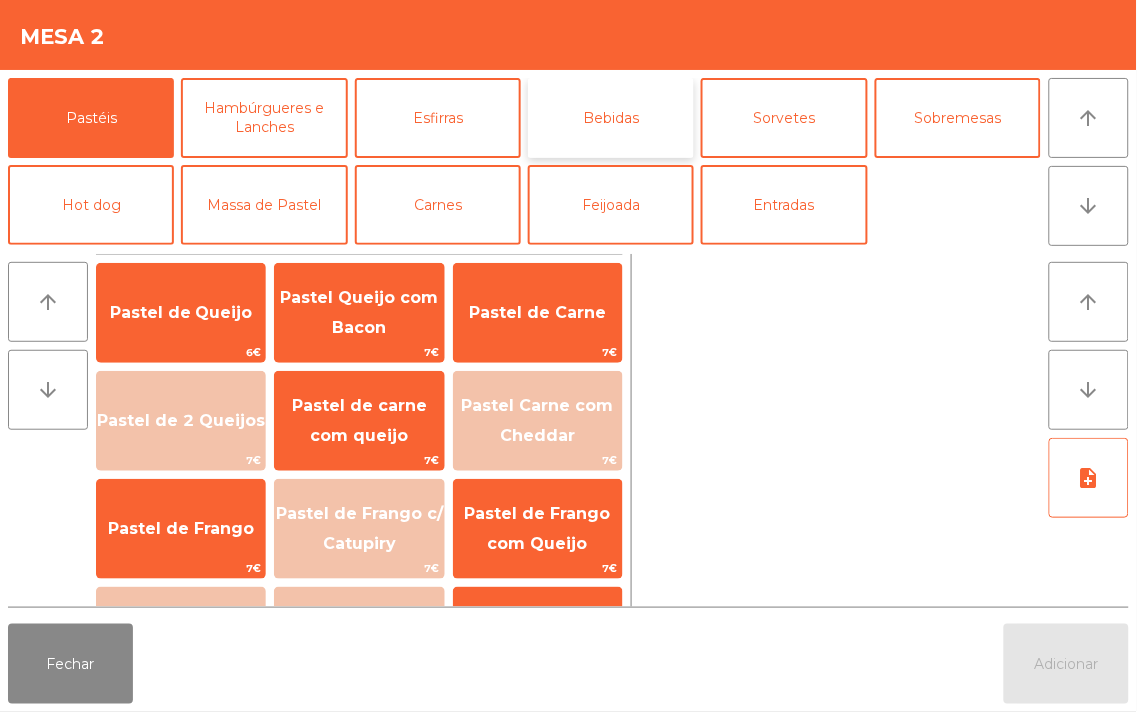 click on "Bebidas" at bounding box center [611, 118] 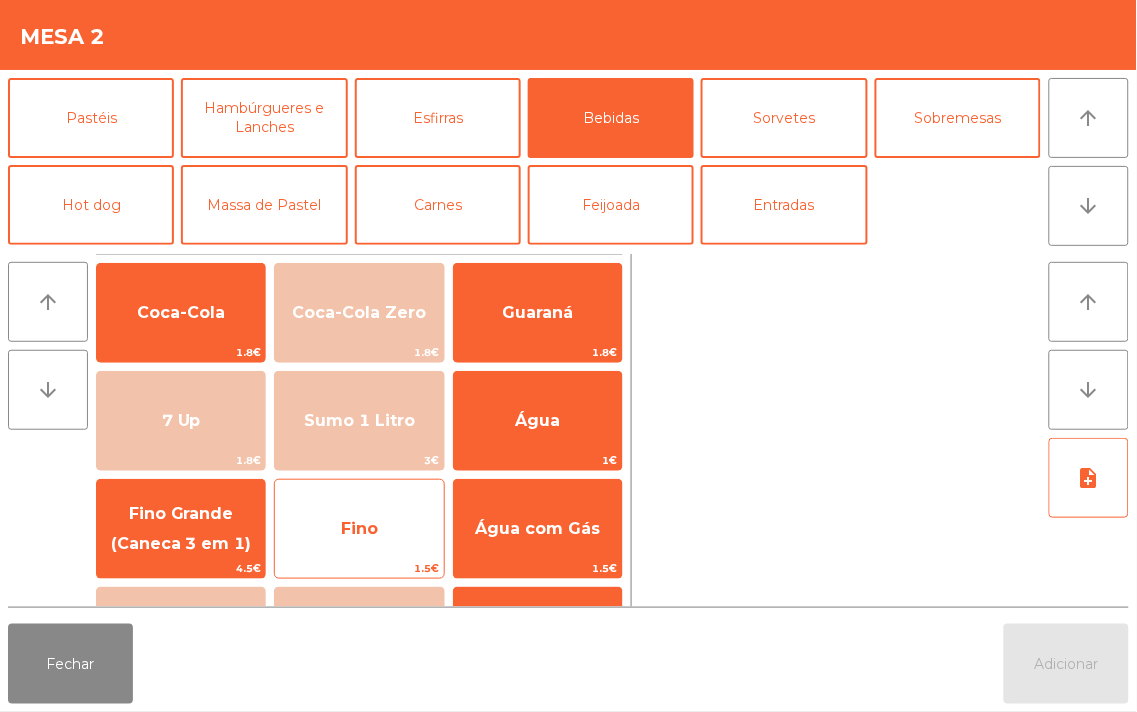 click on "Fino" at bounding box center [181, 312] 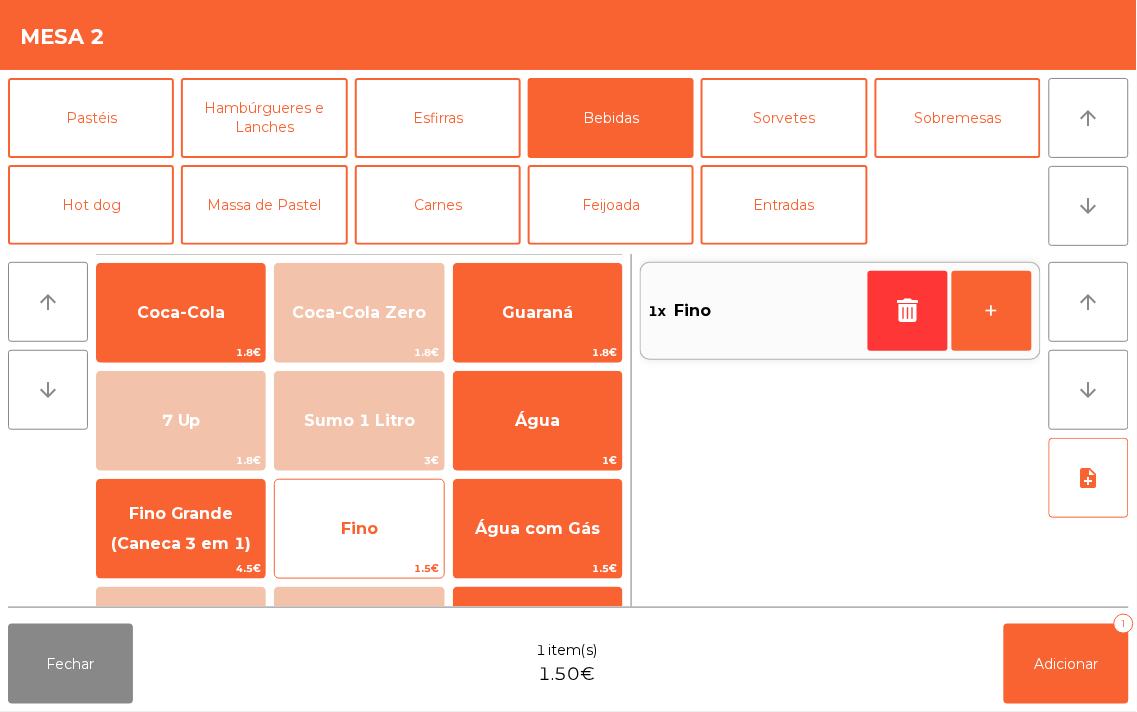 click on "Fino" at bounding box center [181, 312] 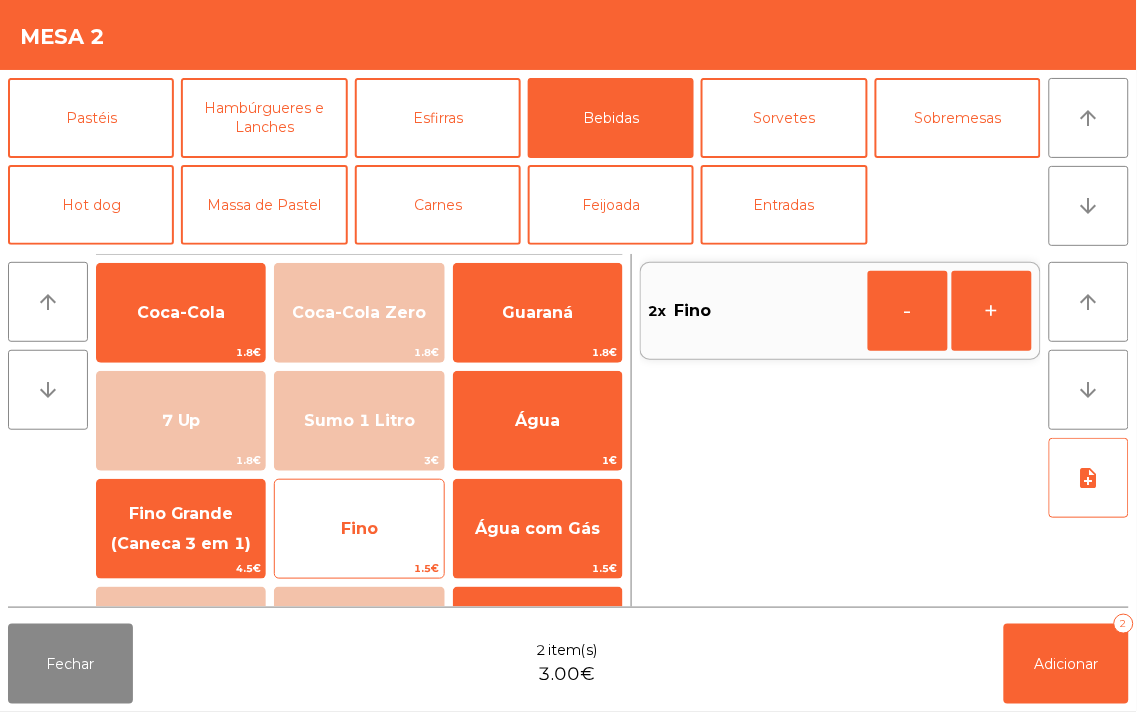 click on "Fino" at bounding box center [181, 312] 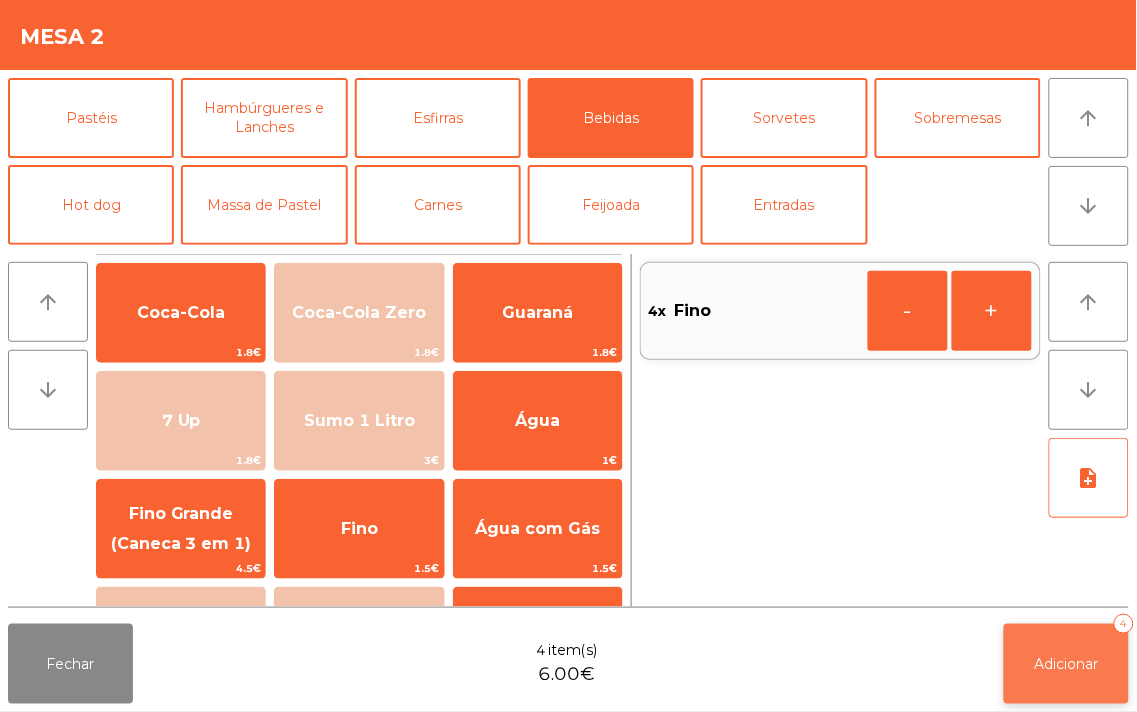 click on "Adicionar   4" at bounding box center [1066, 664] 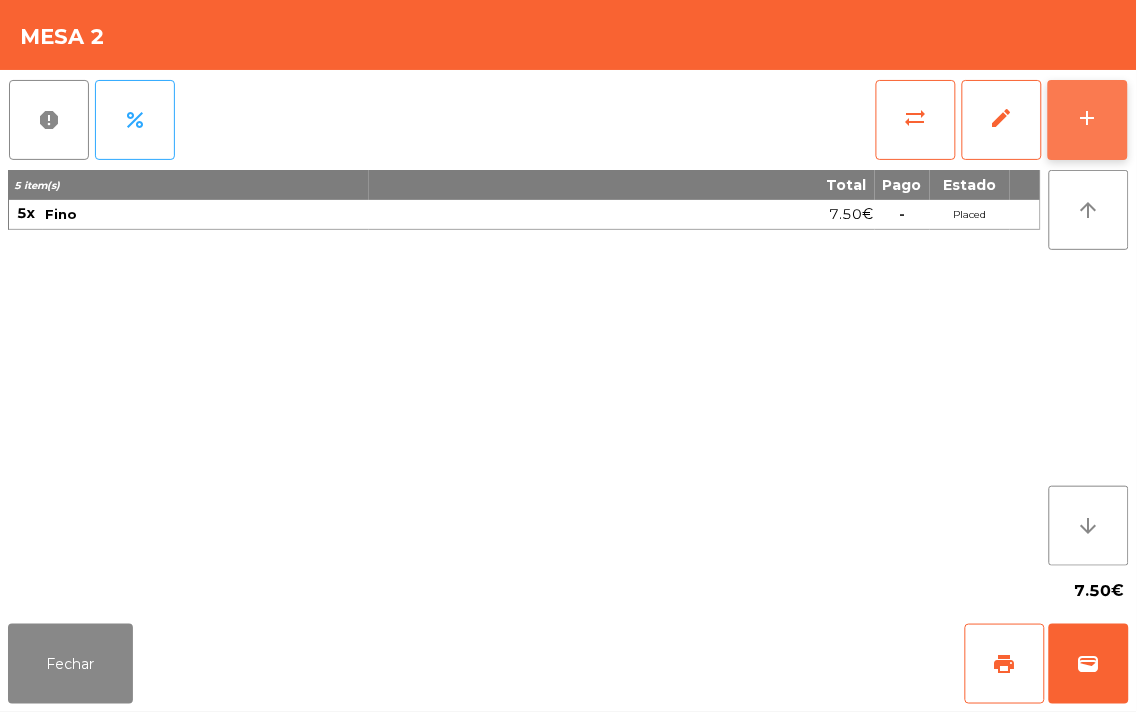 click on "add" at bounding box center (1088, 120) 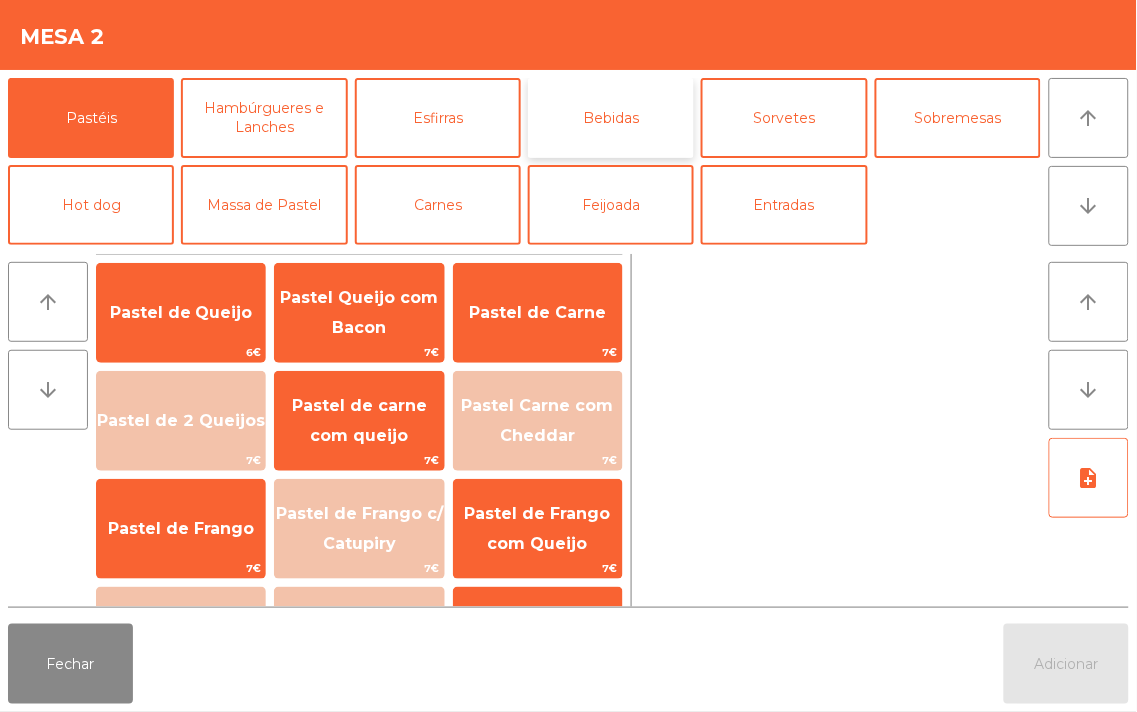 click on "Bebidas" at bounding box center [611, 118] 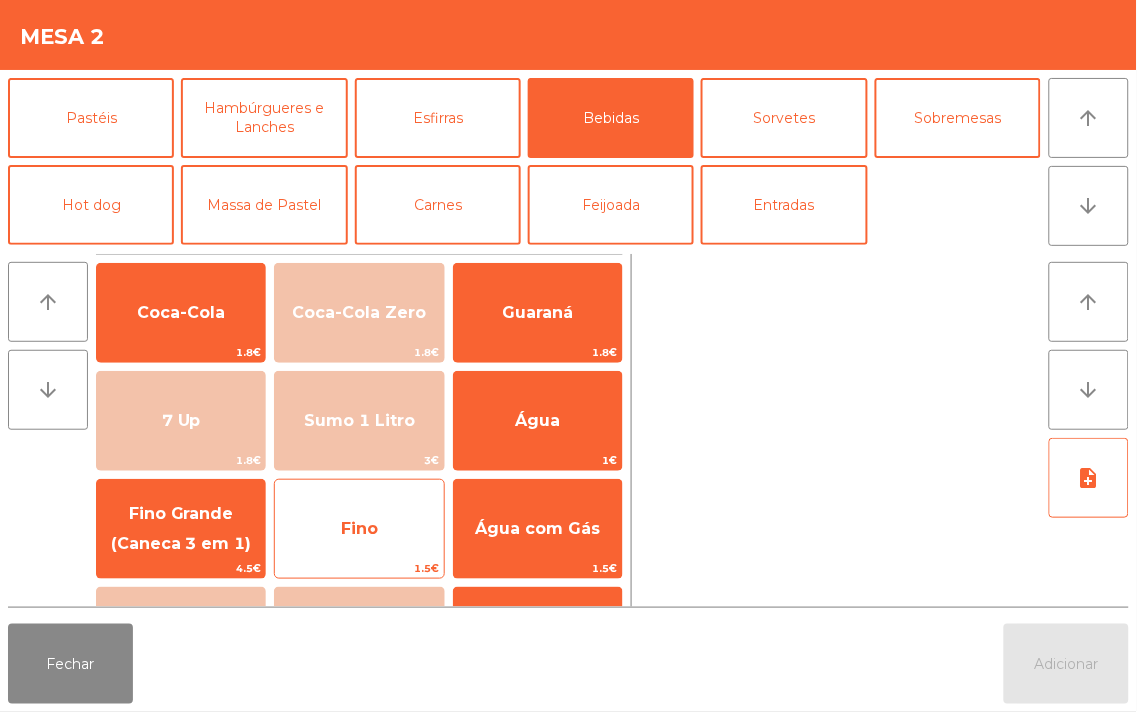 click on "Fino" at bounding box center (181, 312) 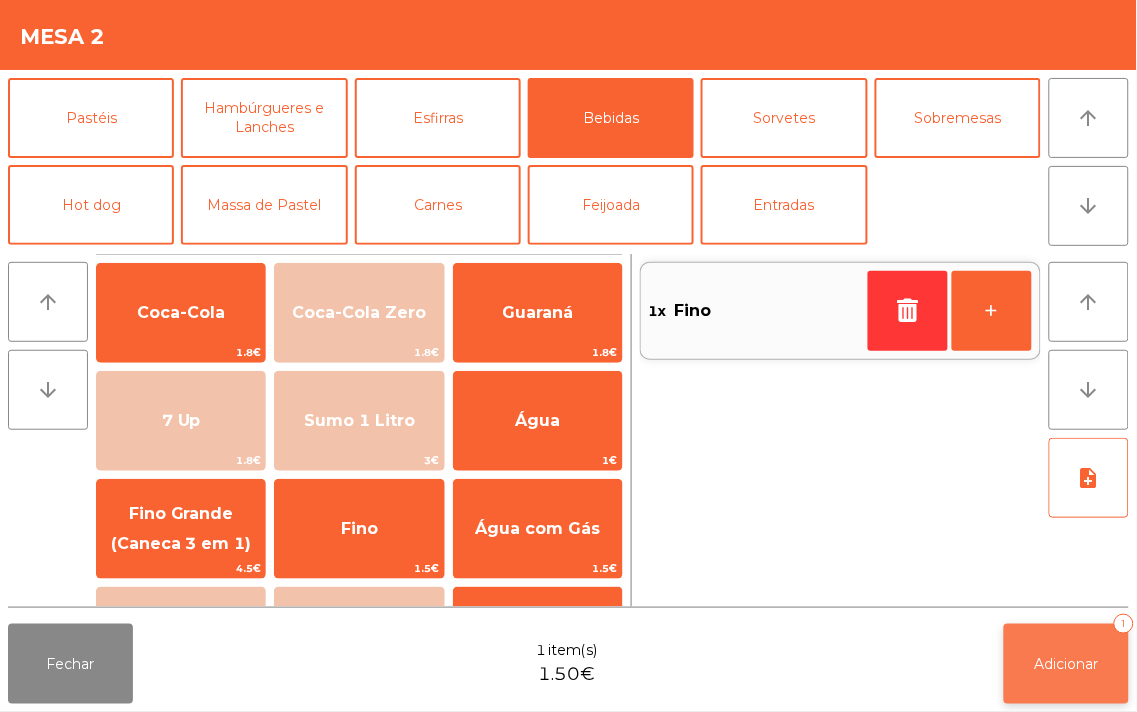 click on "Adicionar   1" at bounding box center (1066, 664) 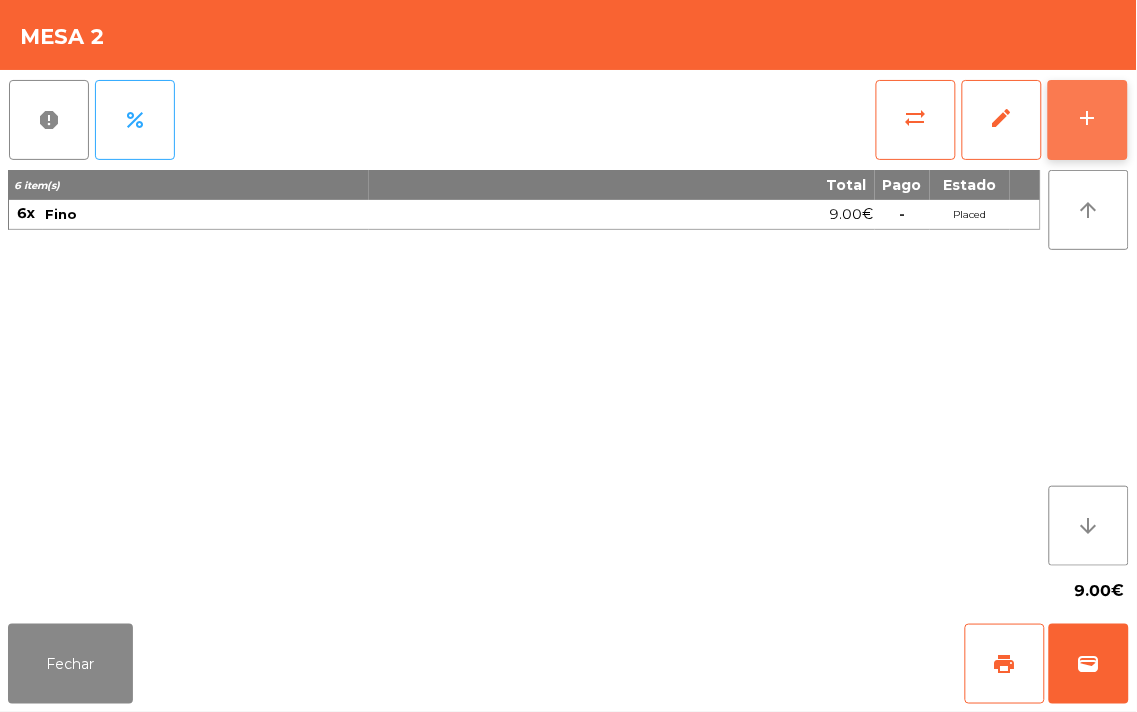 click on "add" at bounding box center (1088, 120) 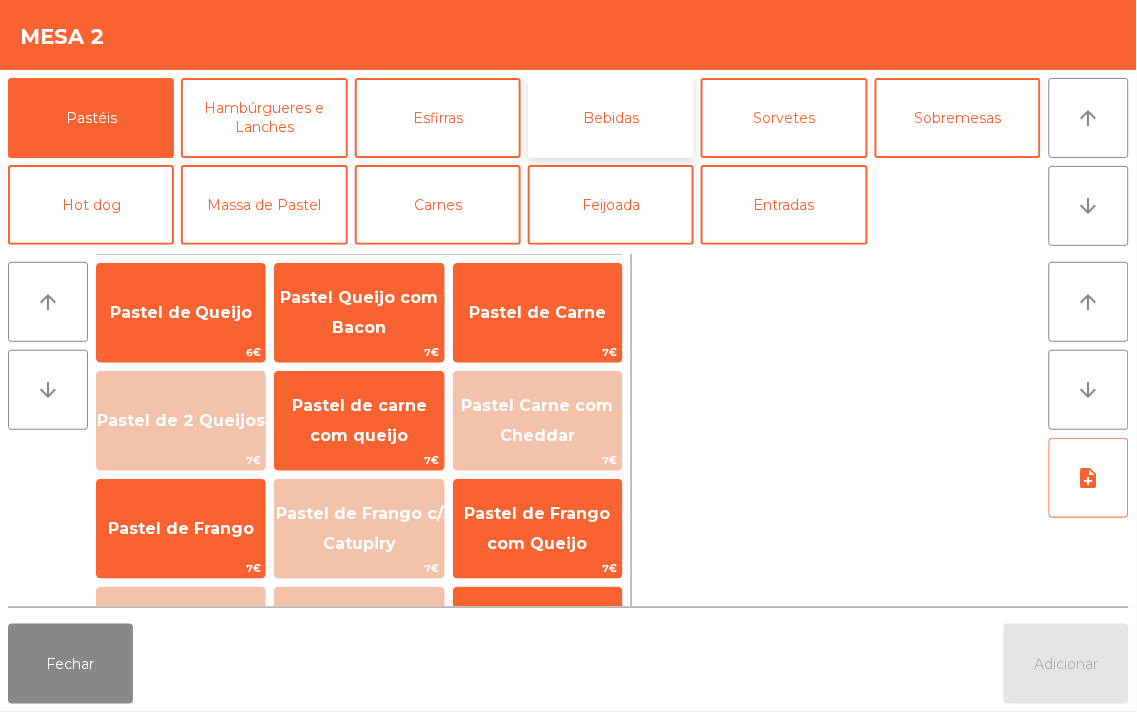 click on "Bebidas" at bounding box center (611, 118) 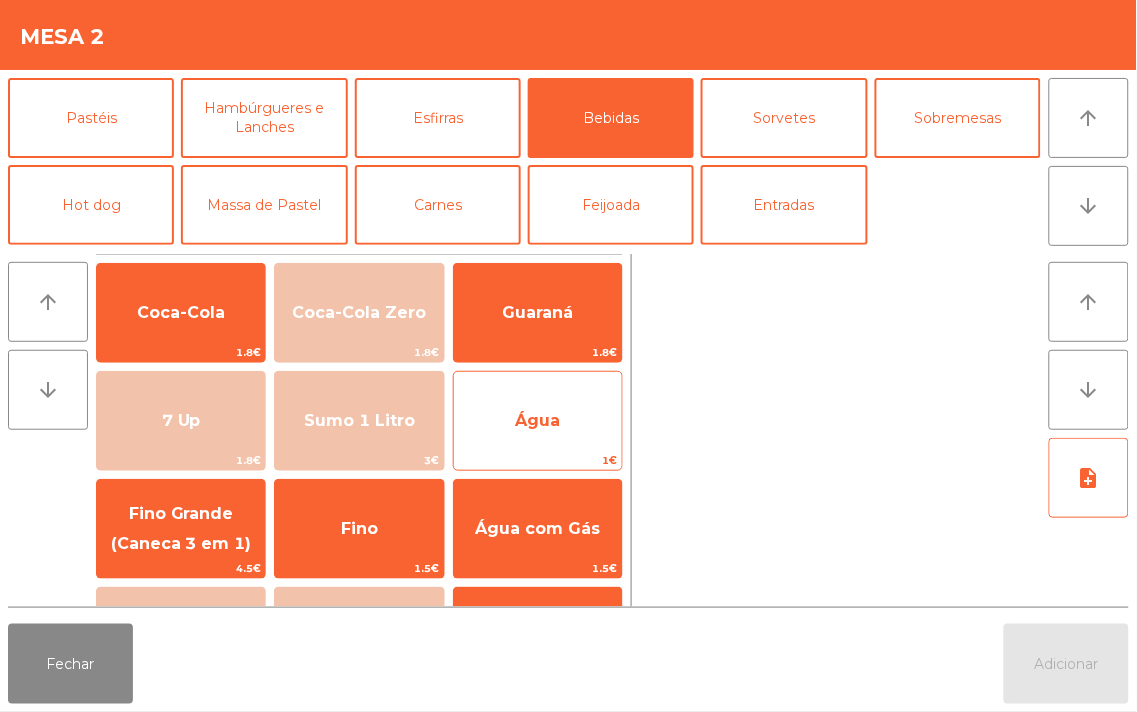 click on "Água" at bounding box center [181, 312] 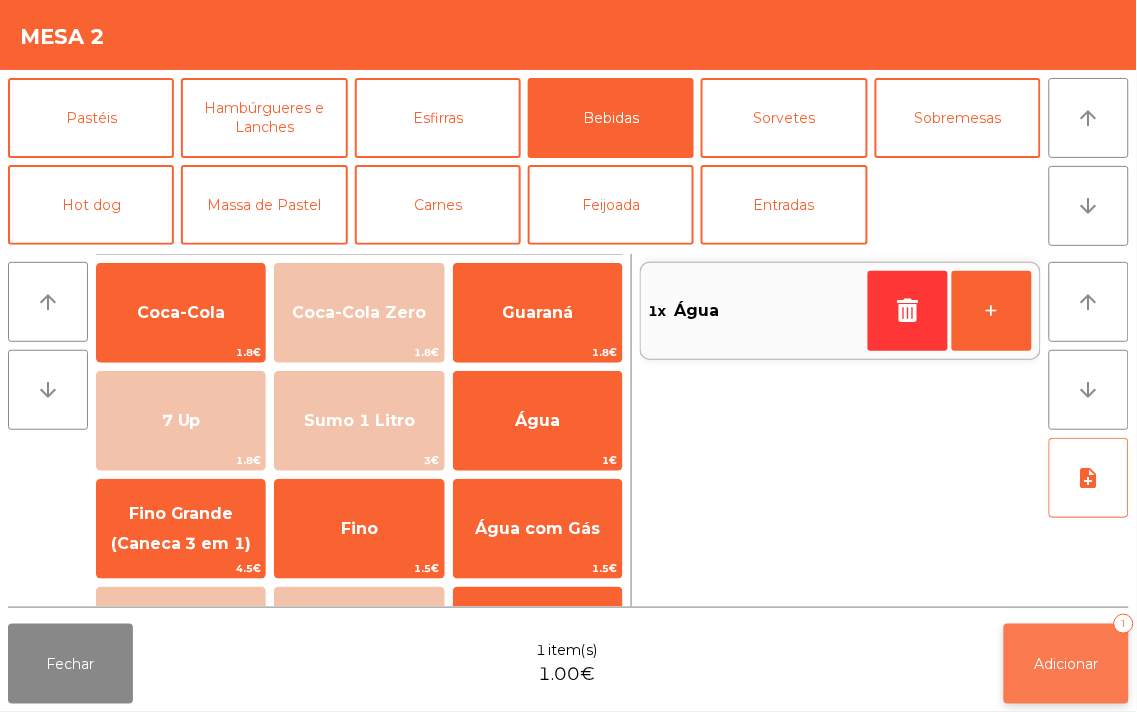 click on "Adicionar   1" at bounding box center [1066, 664] 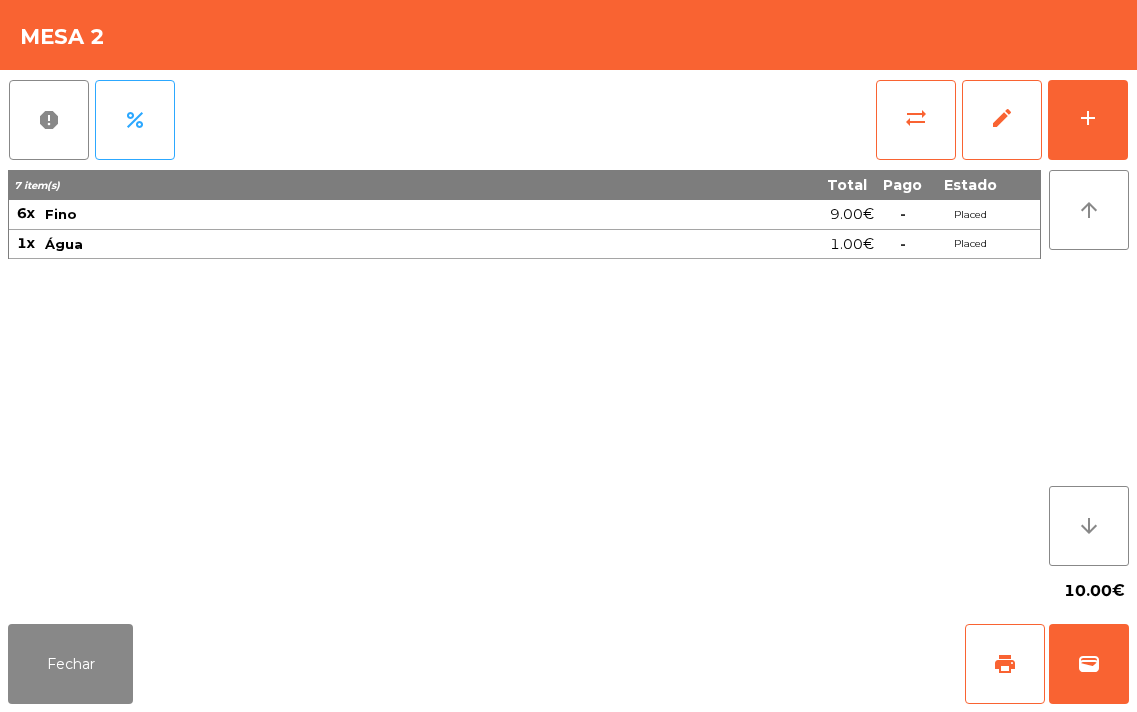 scroll, scrollTop: 0, scrollLeft: 0, axis: both 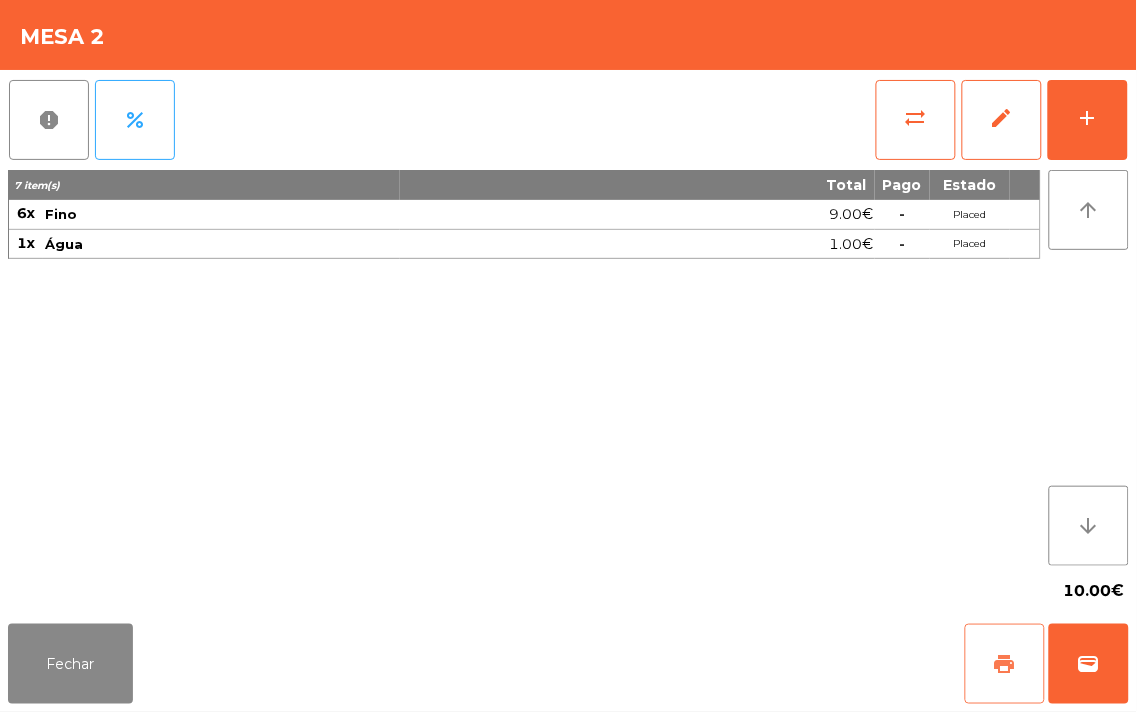 click on "print" at bounding box center (1005, 664) 